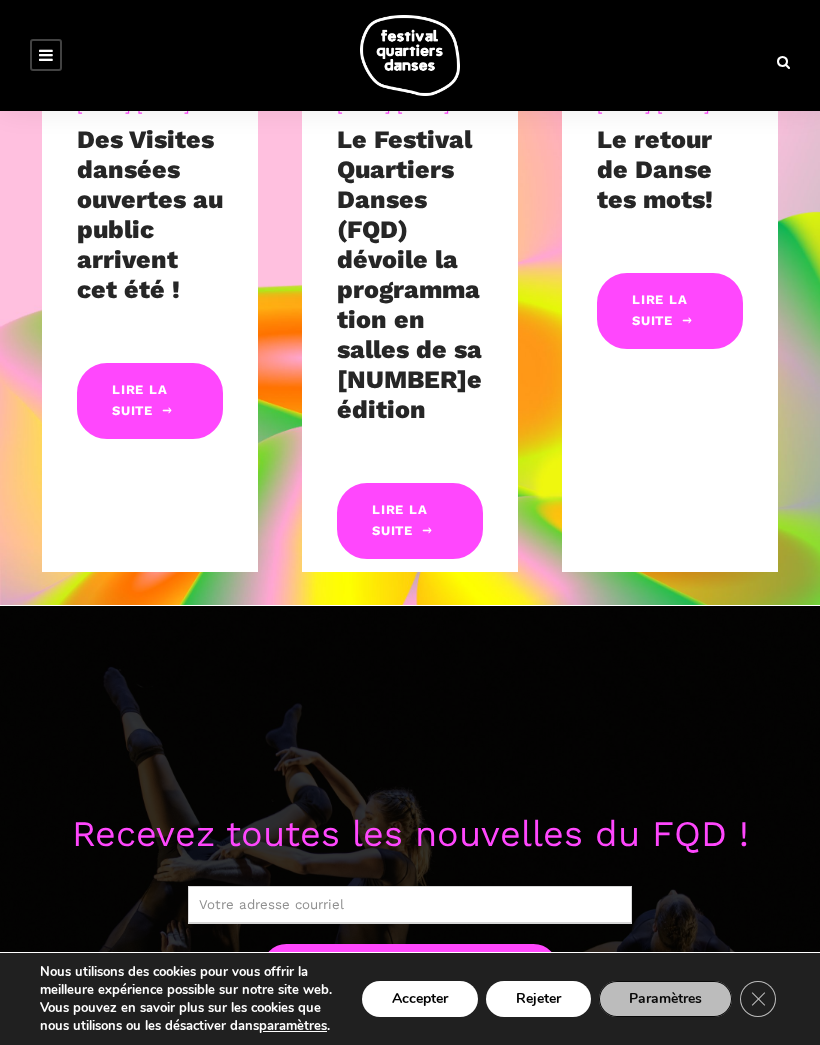 scroll, scrollTop: 826, scrollLeft: 0, axis: vertical 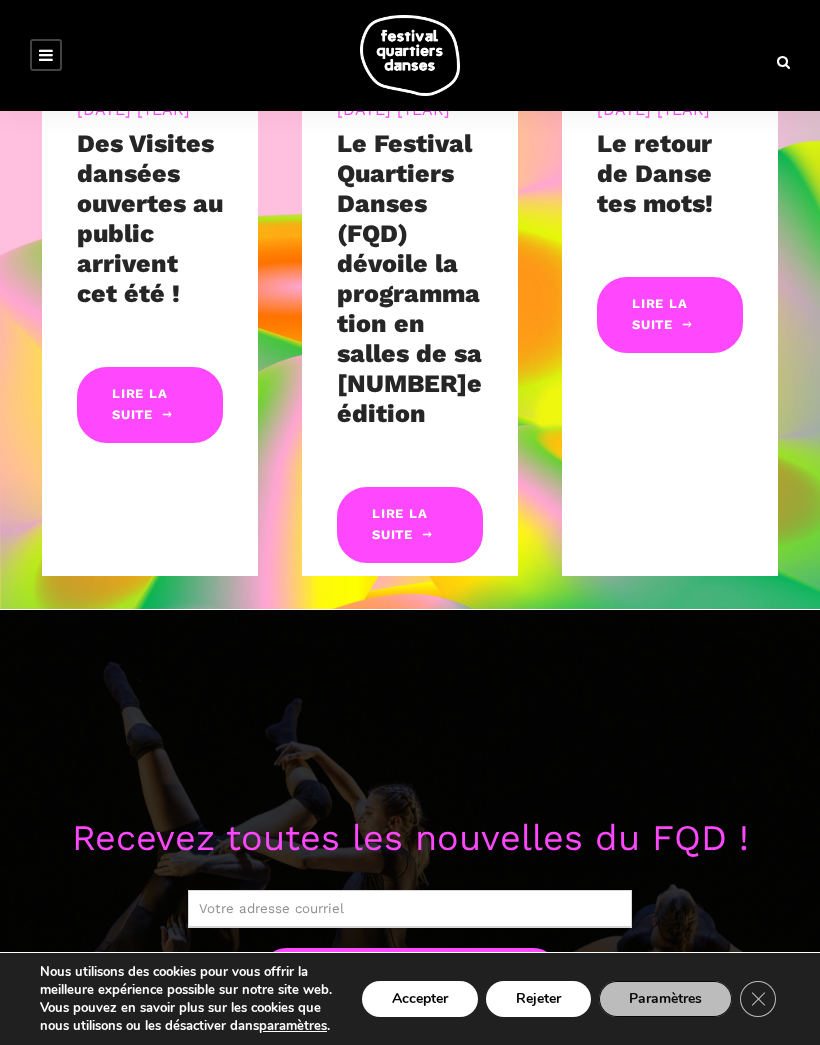 click on "Lire la suite" at bounding box center [410, 525] 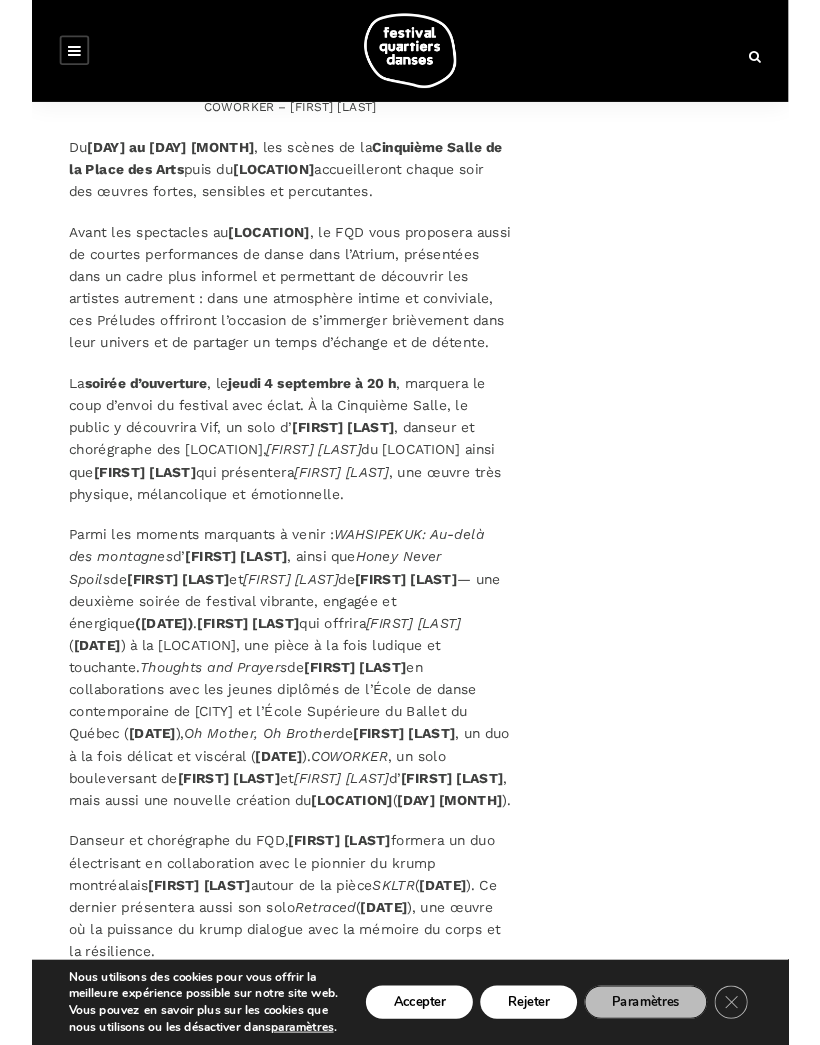 scroll, scrollTop: 5358, scrollLeft: 0, axis: vertical 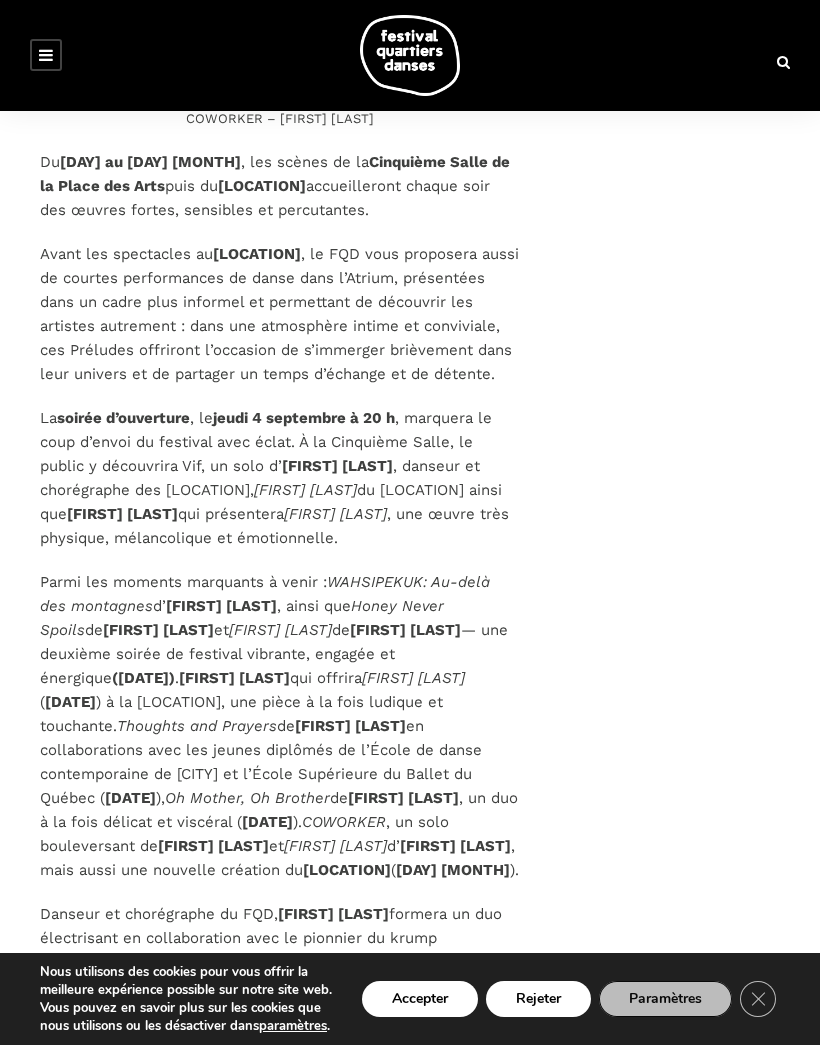click at bounding box center [46, 55] 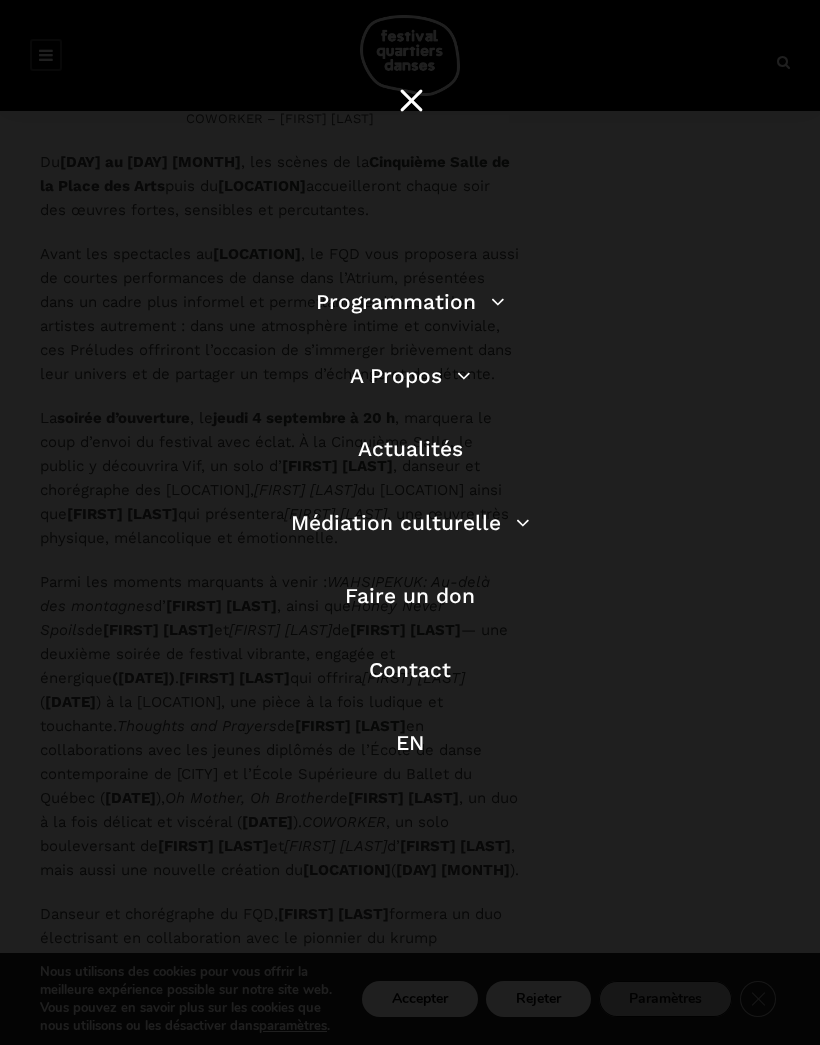 click on "Médiation culturelle" at bounding box center (410, 522) 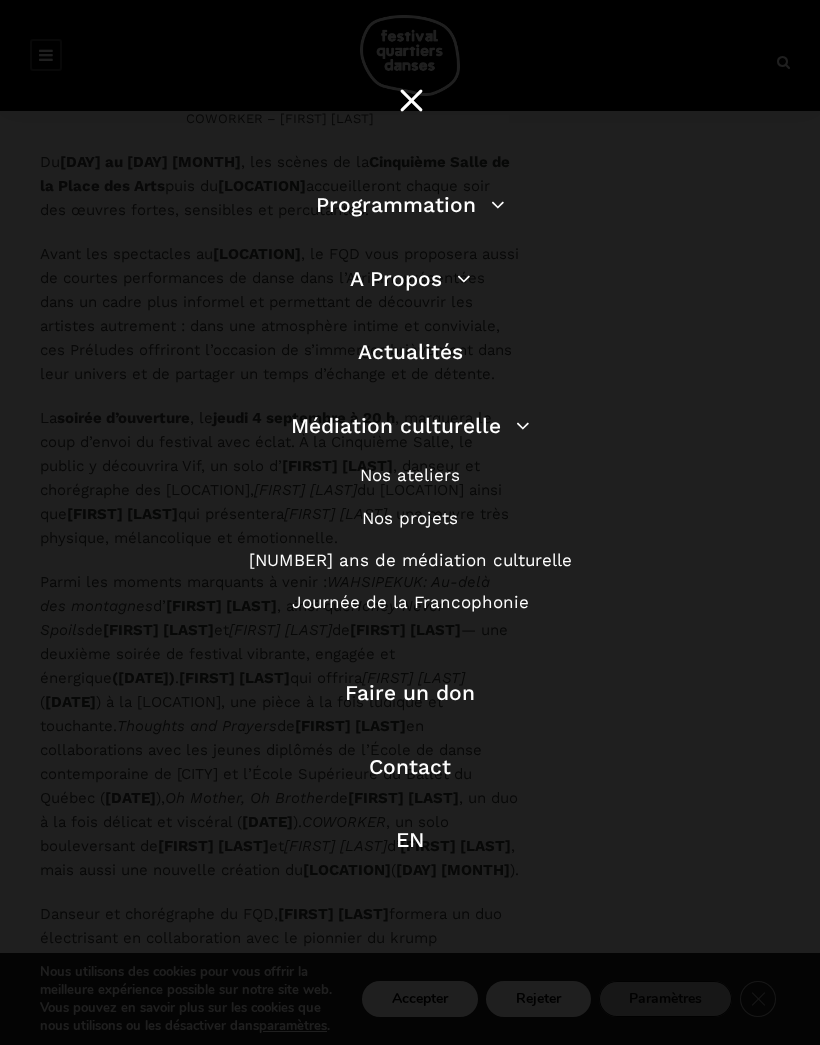 click on "Actualités" at bounding box center [410, 351] 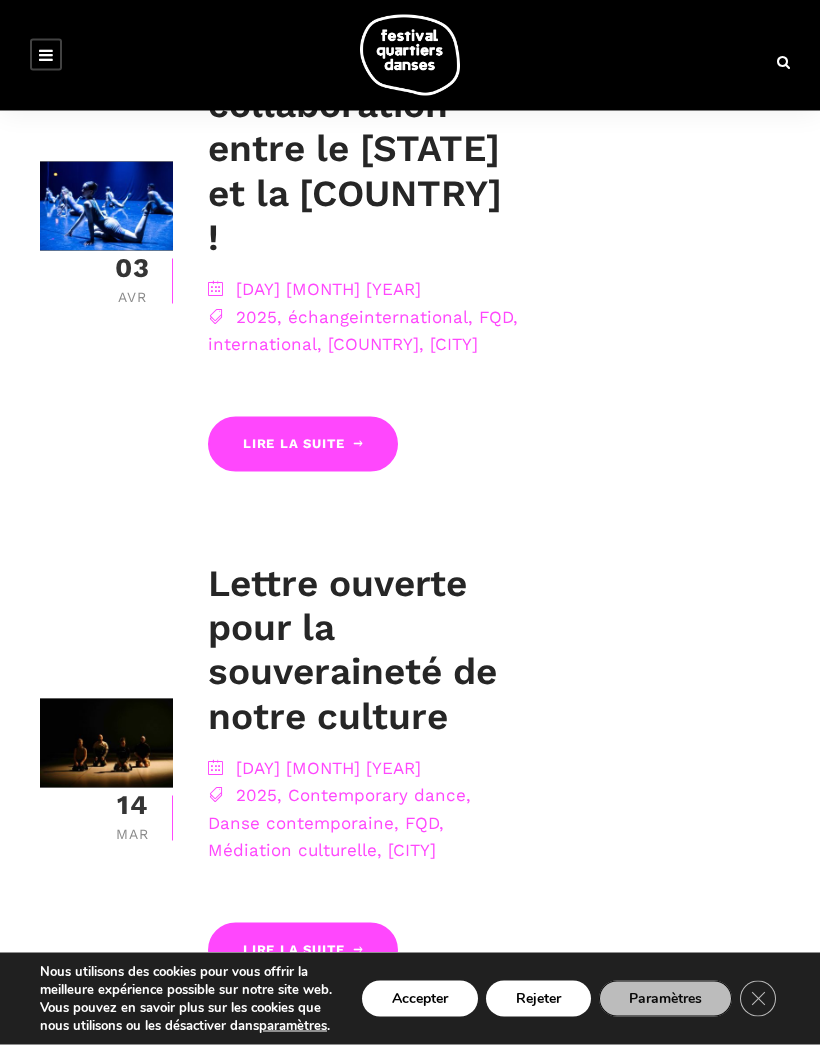 scroll, scrollTop: 2710, scrollLeft: 0, axis: vertical 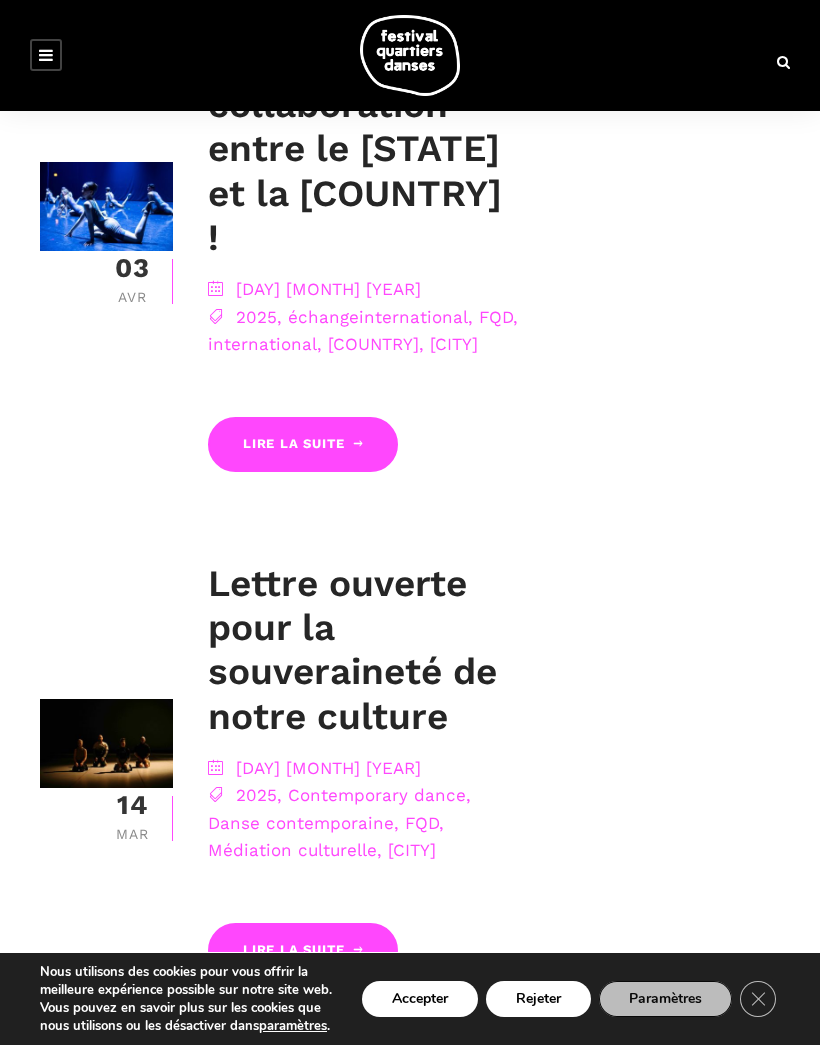 click at bounding box center (783, 62) 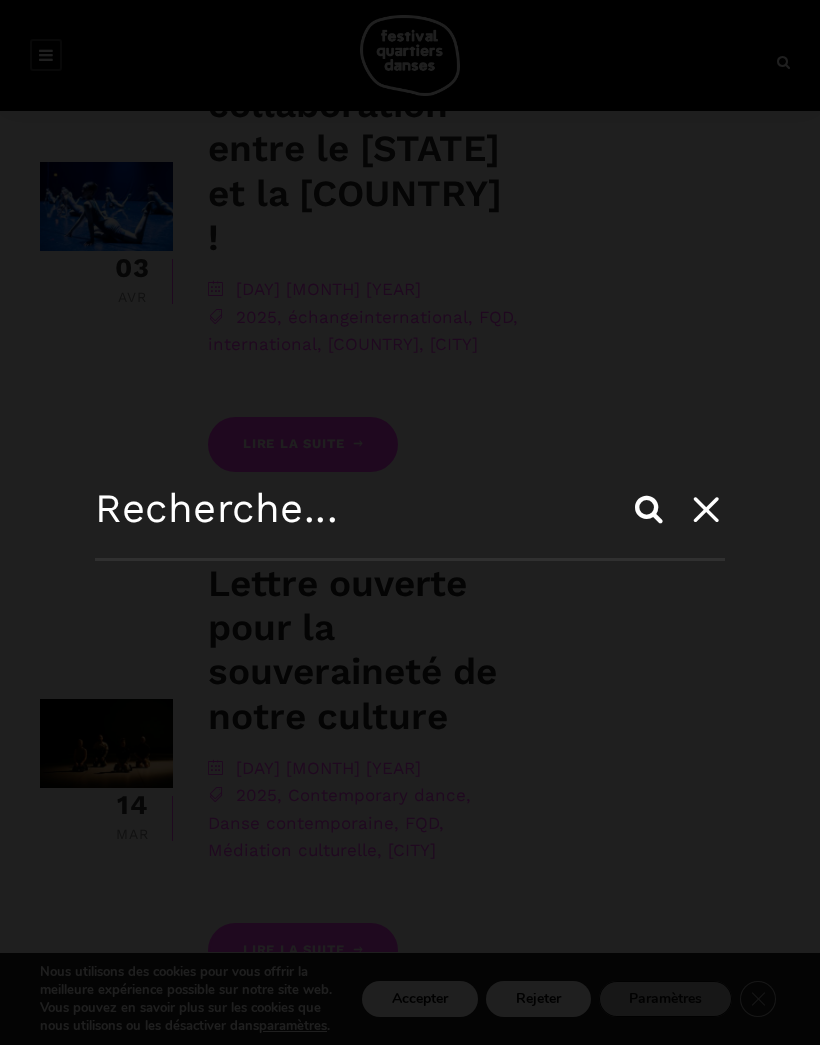 click at bounding box center [410, 523] 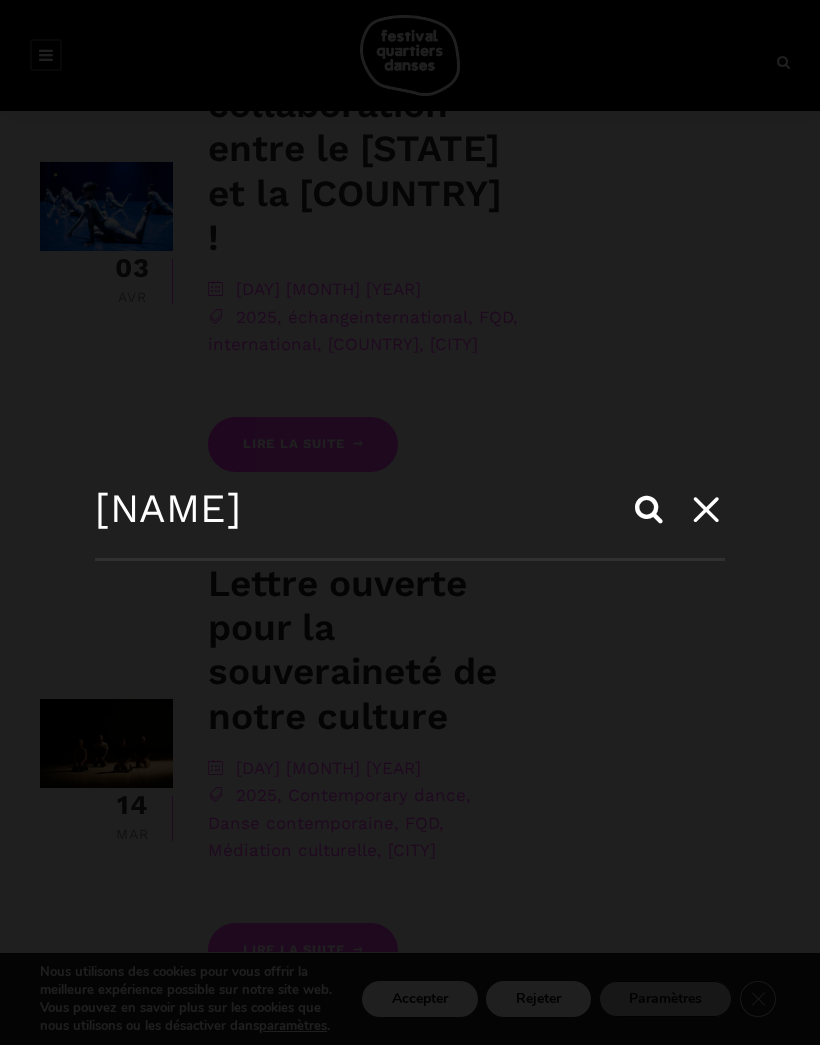 type on "[LAST]" 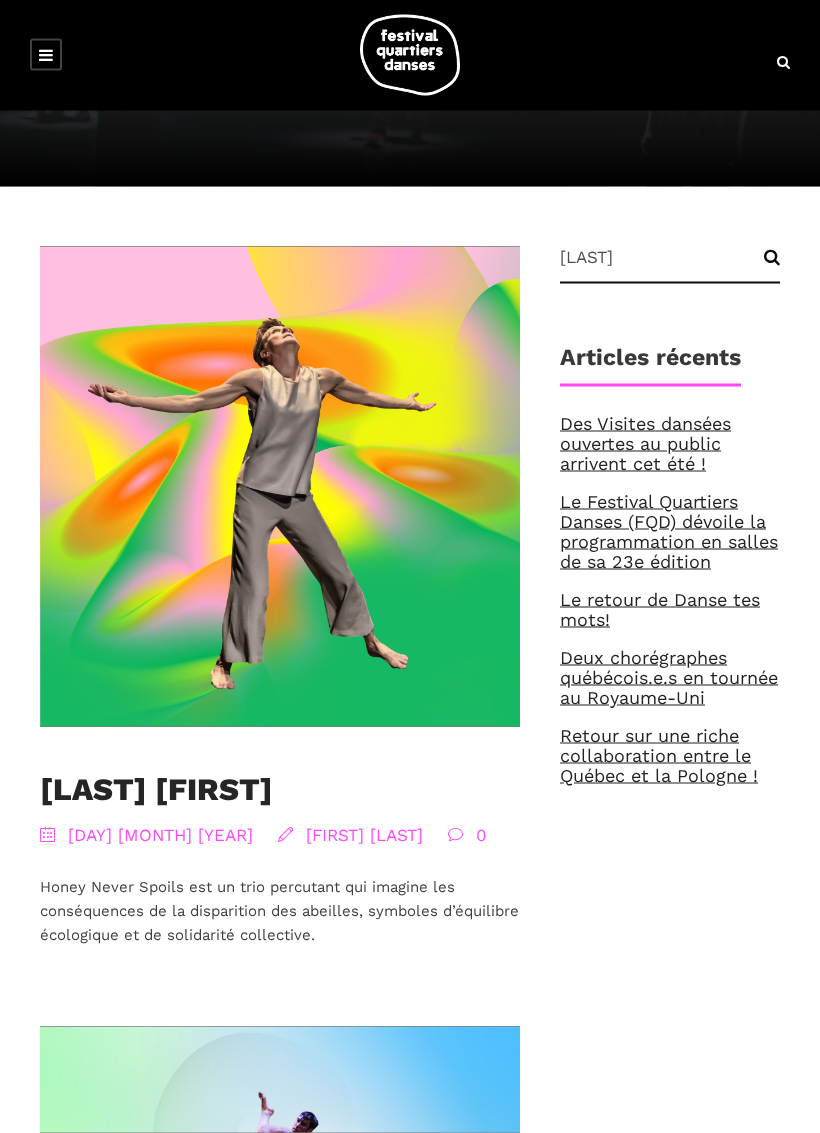 scroll, scrollTop: 235, scrollLeft: 0, axis: vertical 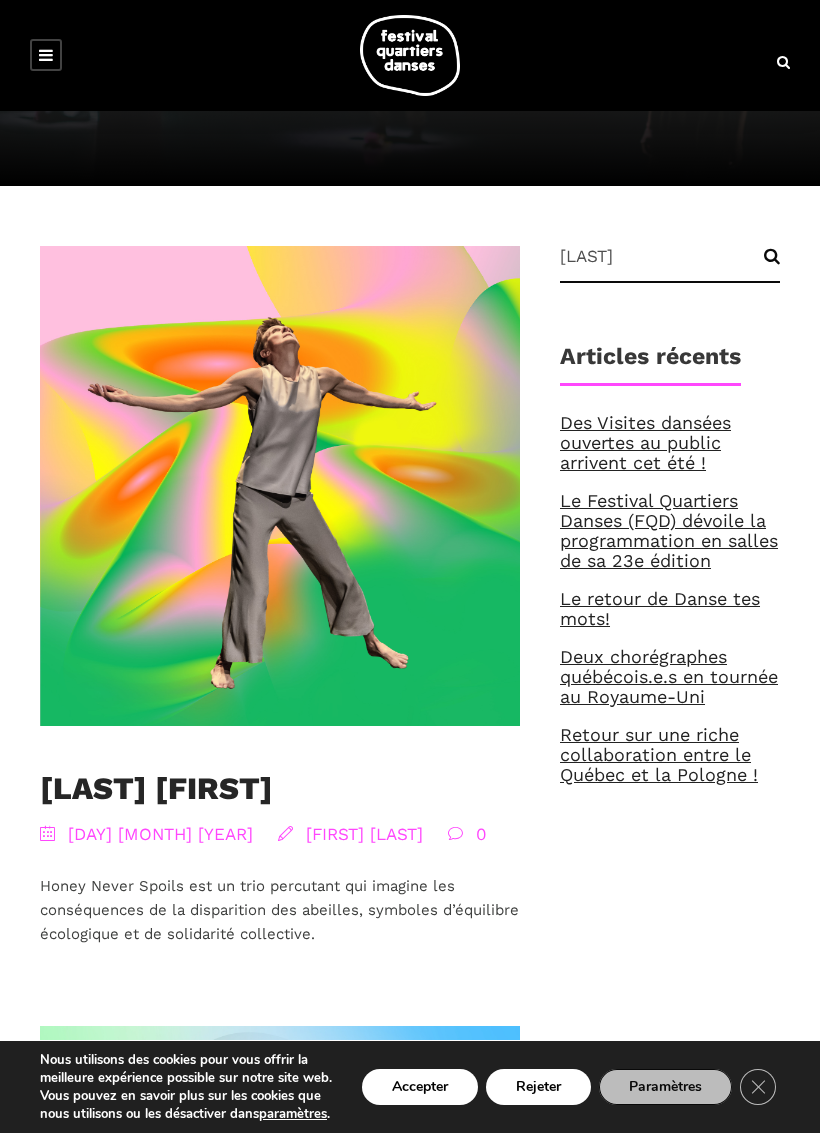 click on "Accepter" at bounding box center [420, 1087] 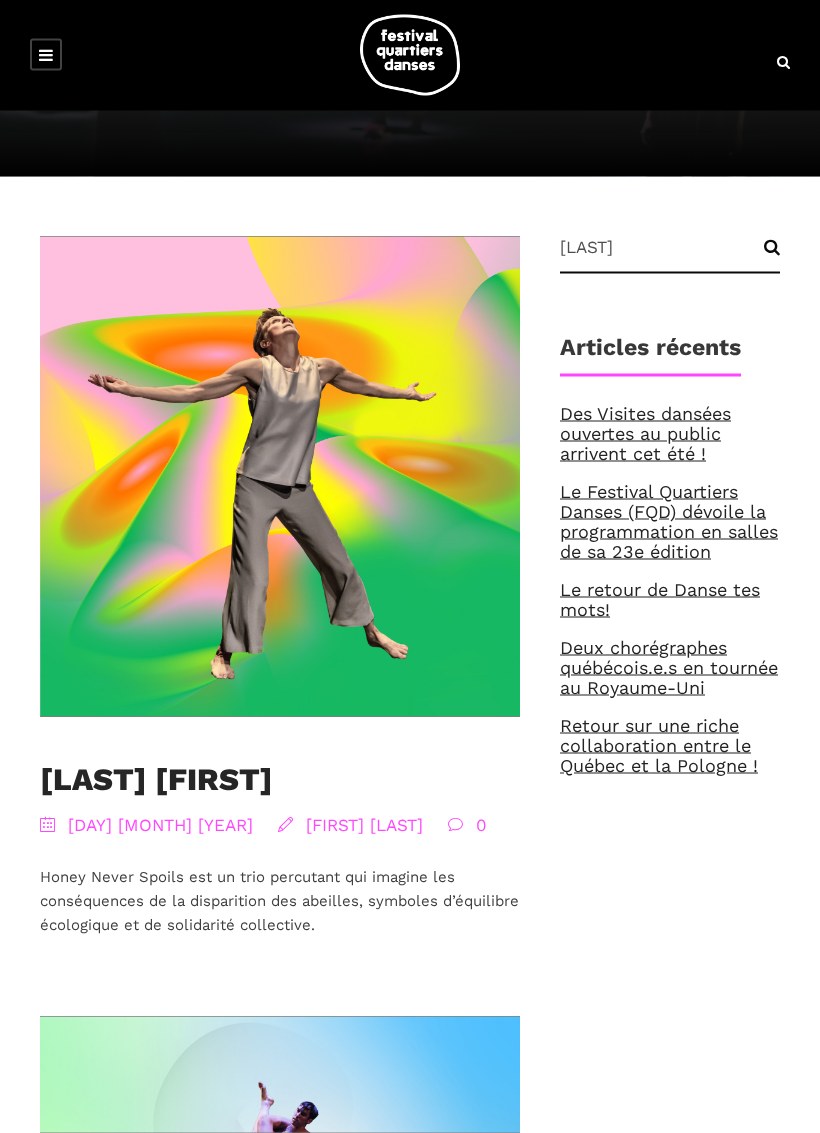 scroll, scrollTop: 335, scrollLeft: 0, axis: vertical 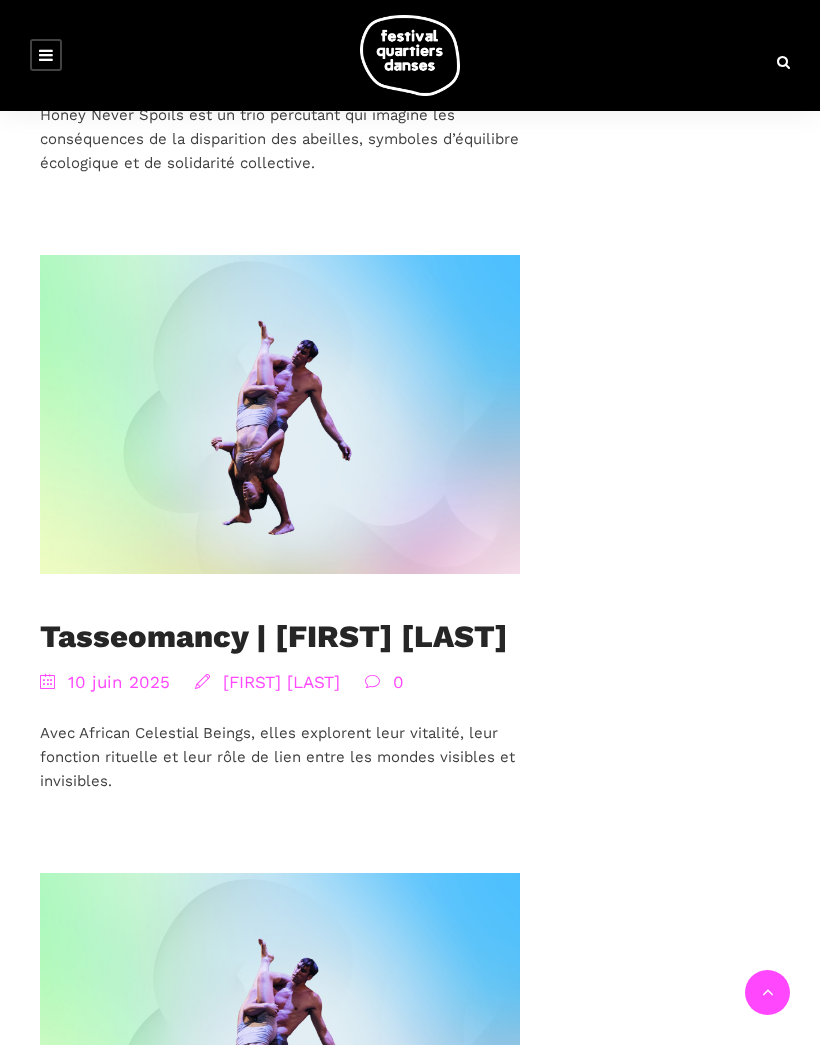 click at bounding box center (280, 414) 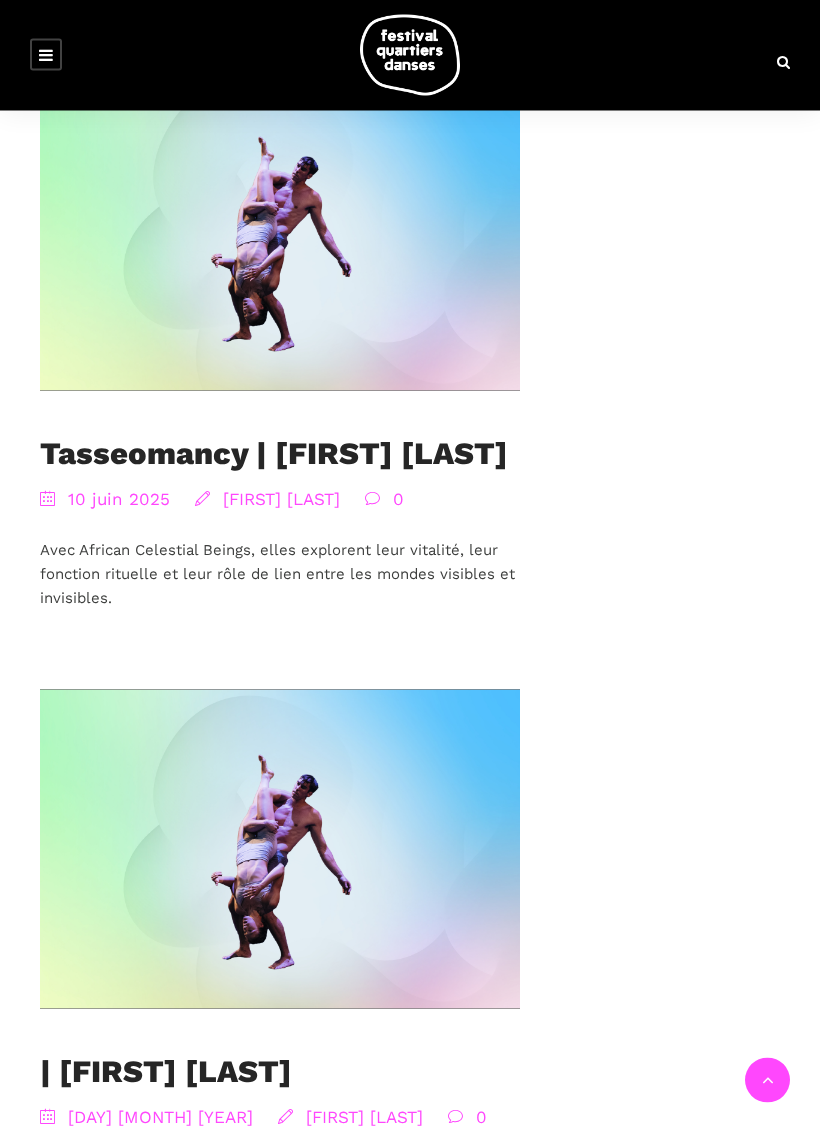 scroll, scrollTop: 1191, scrollLeft: 0, axis: vertical 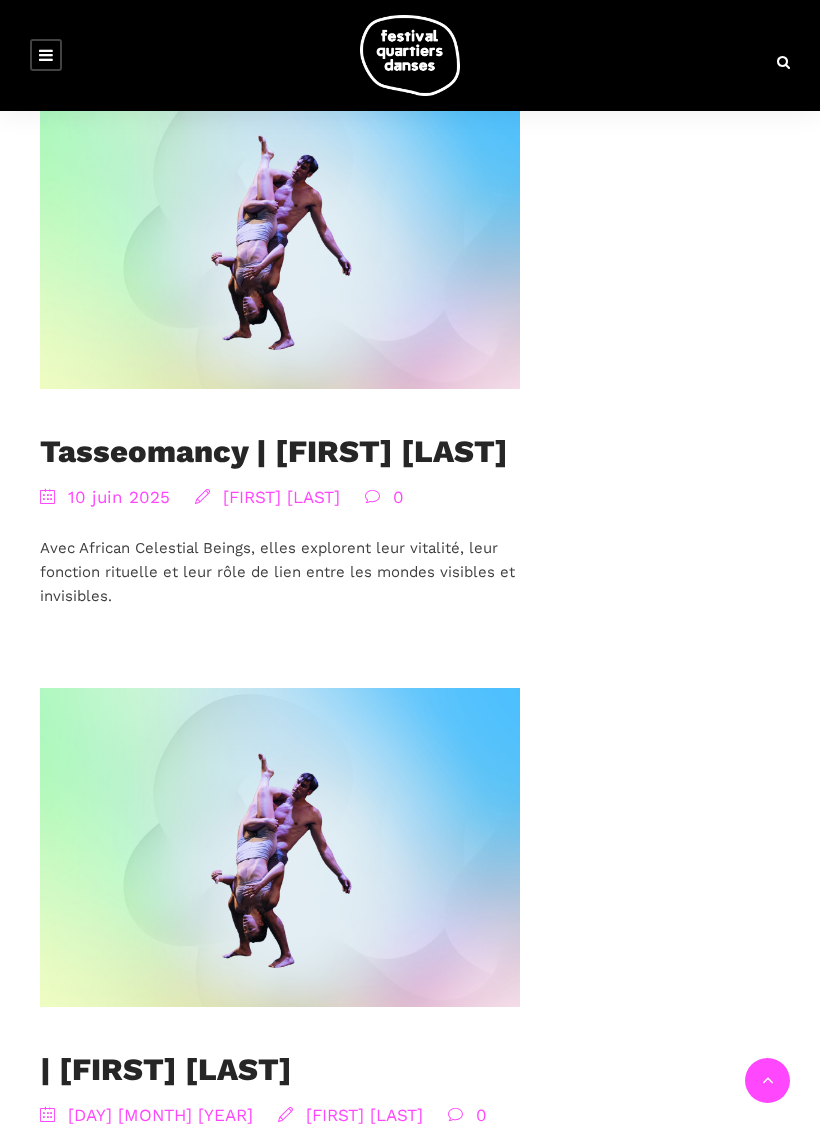 click at bounding box center [280, 229] 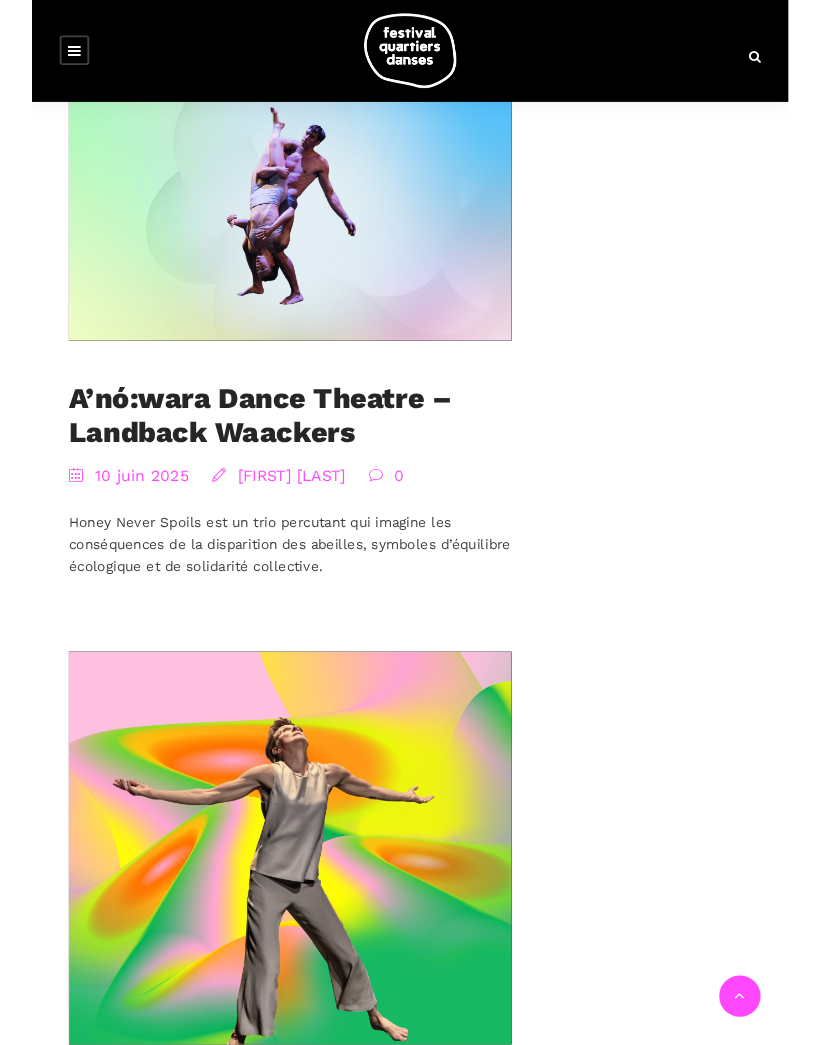 scroll, scrollTop: 6419, scrollLeft: 0, axis: vertical 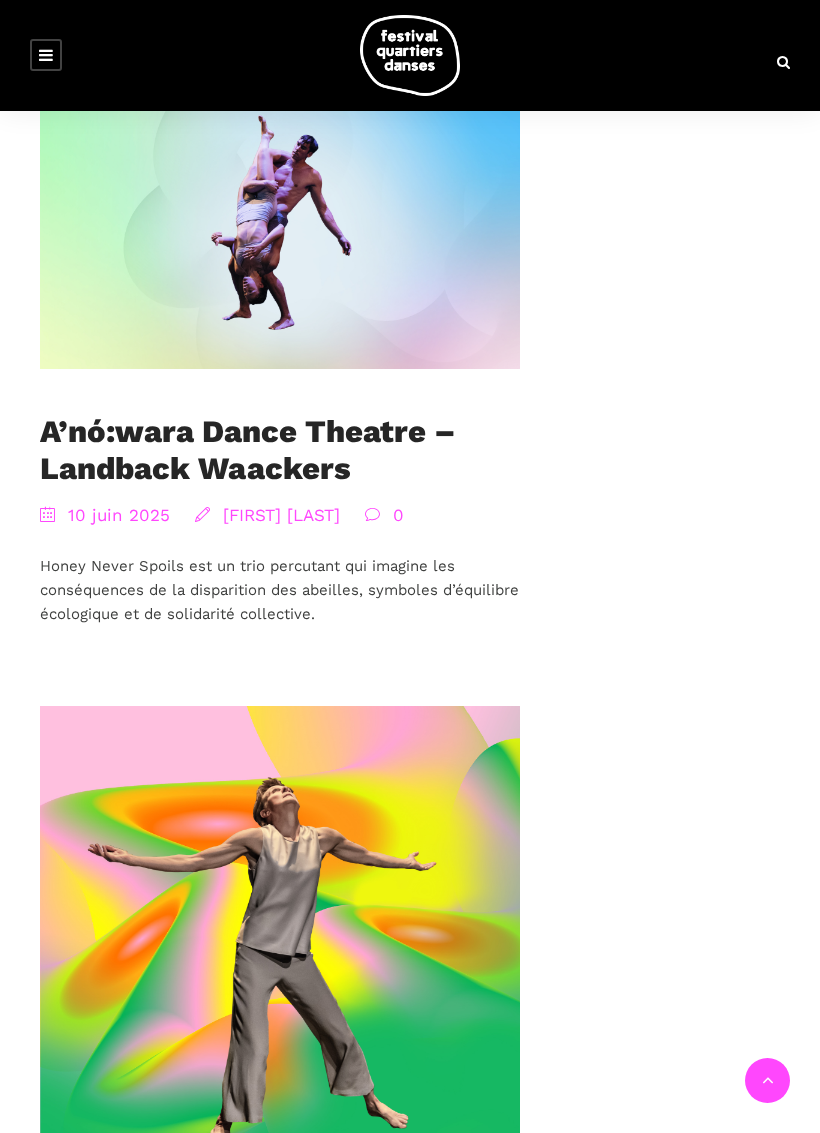 click at bounding box center (280, 209) 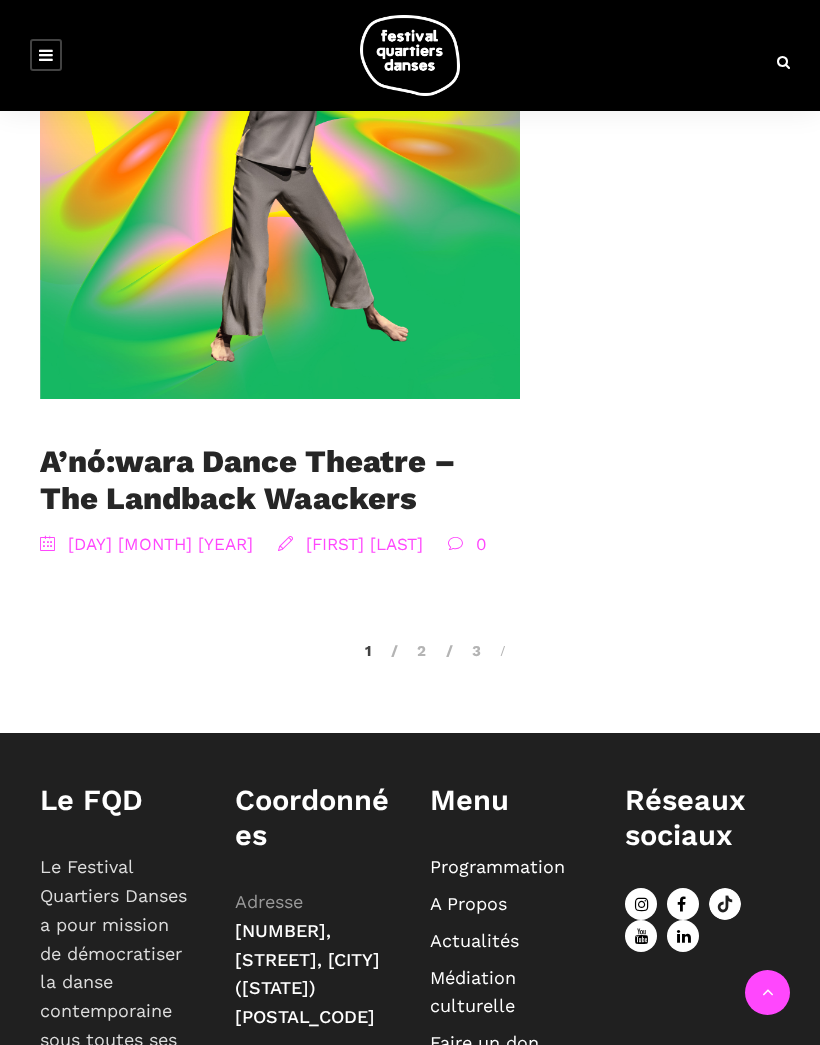 scroll, scrollTop: 7203, scrollLeft: 0, axis: vertical 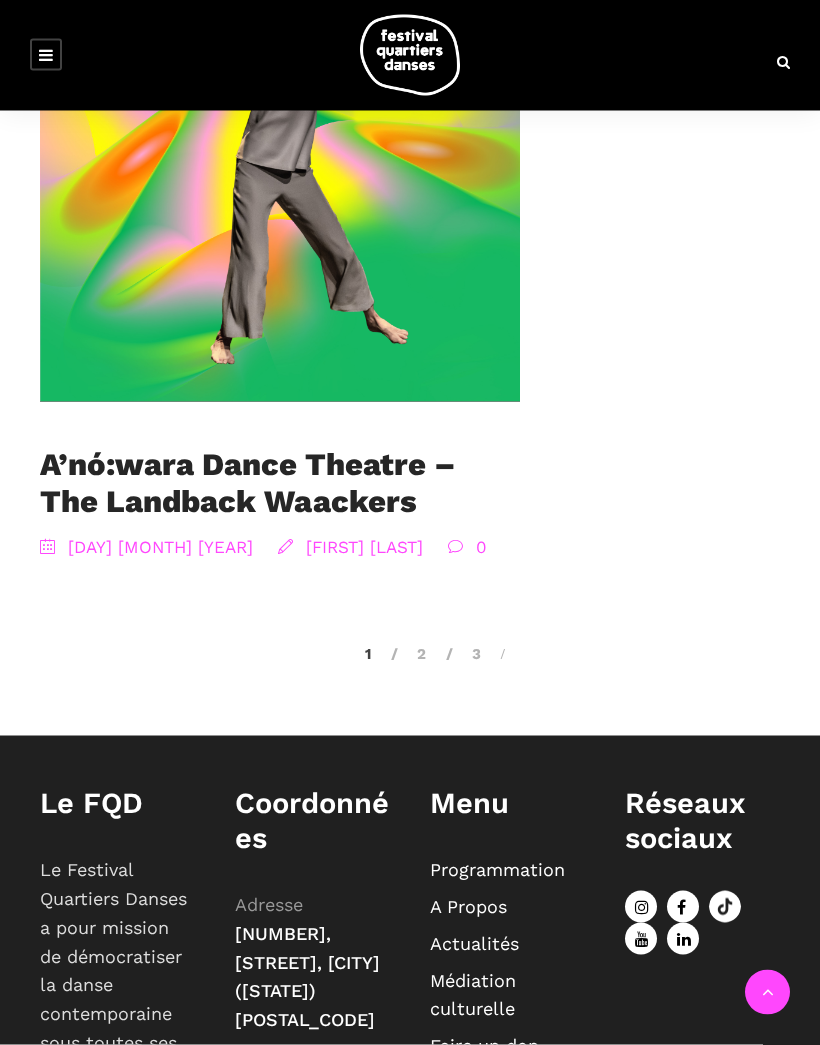 click on "2" at bounding box center [408, 654] 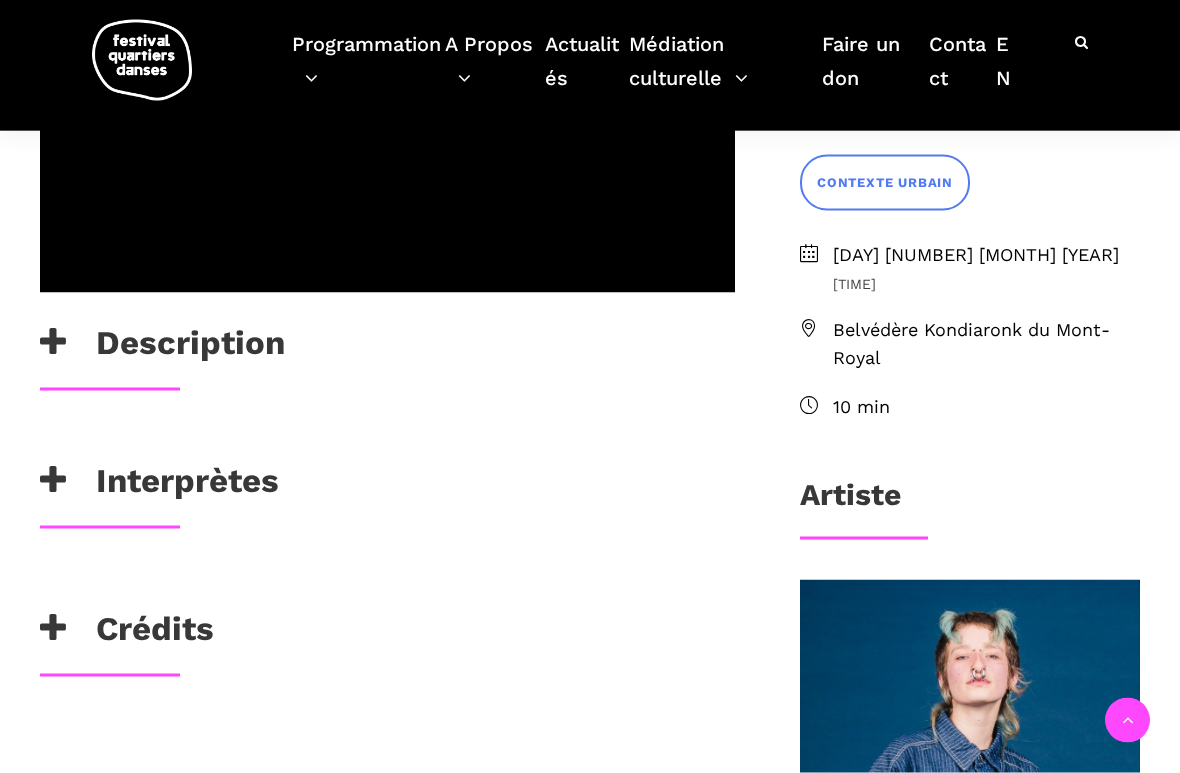 scroll, scrollTop: 541, scrollLeft: 0, axis: vertical 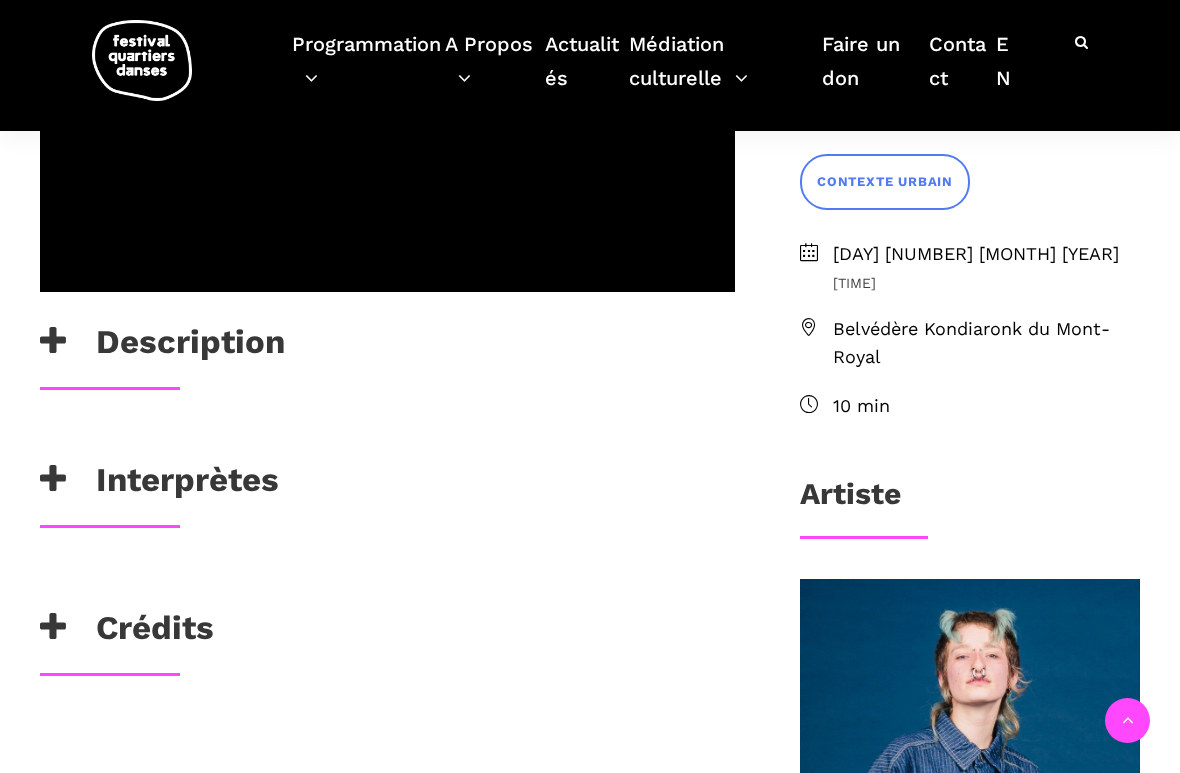 click on "Interprètes" at bounding box center [159, 485] 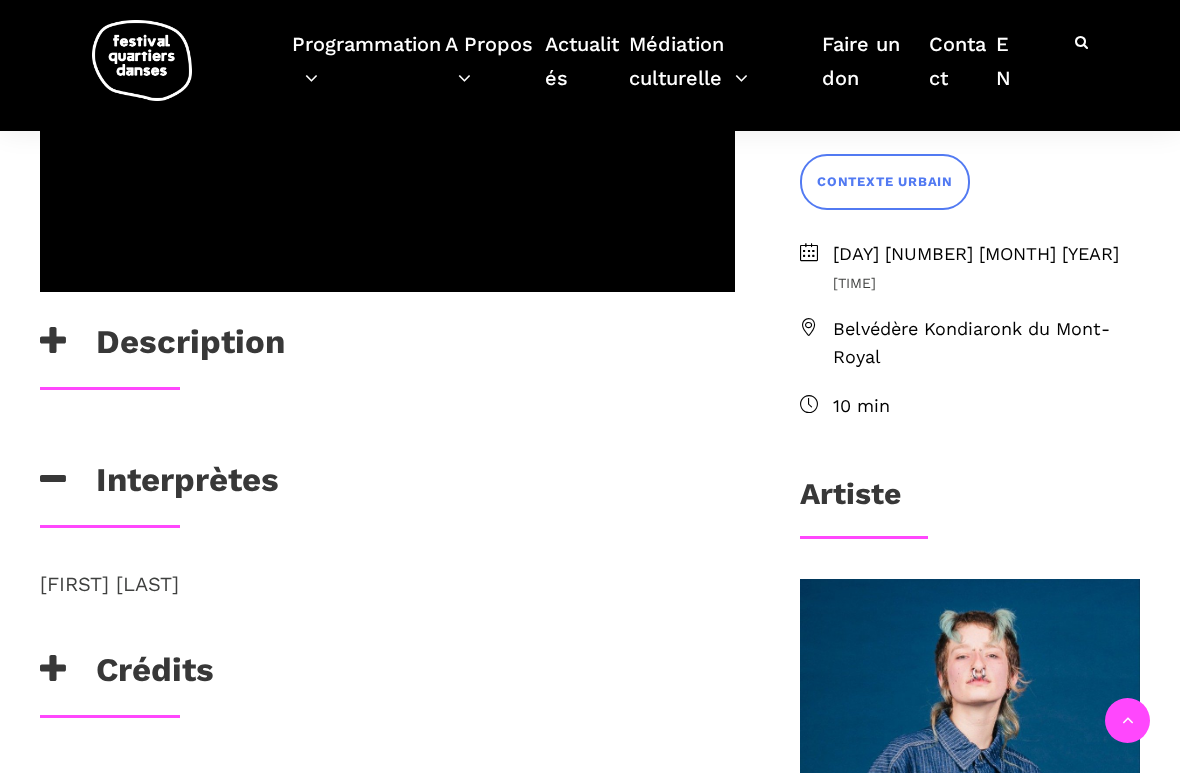 click on "Description" at bounding box center [162, 347] 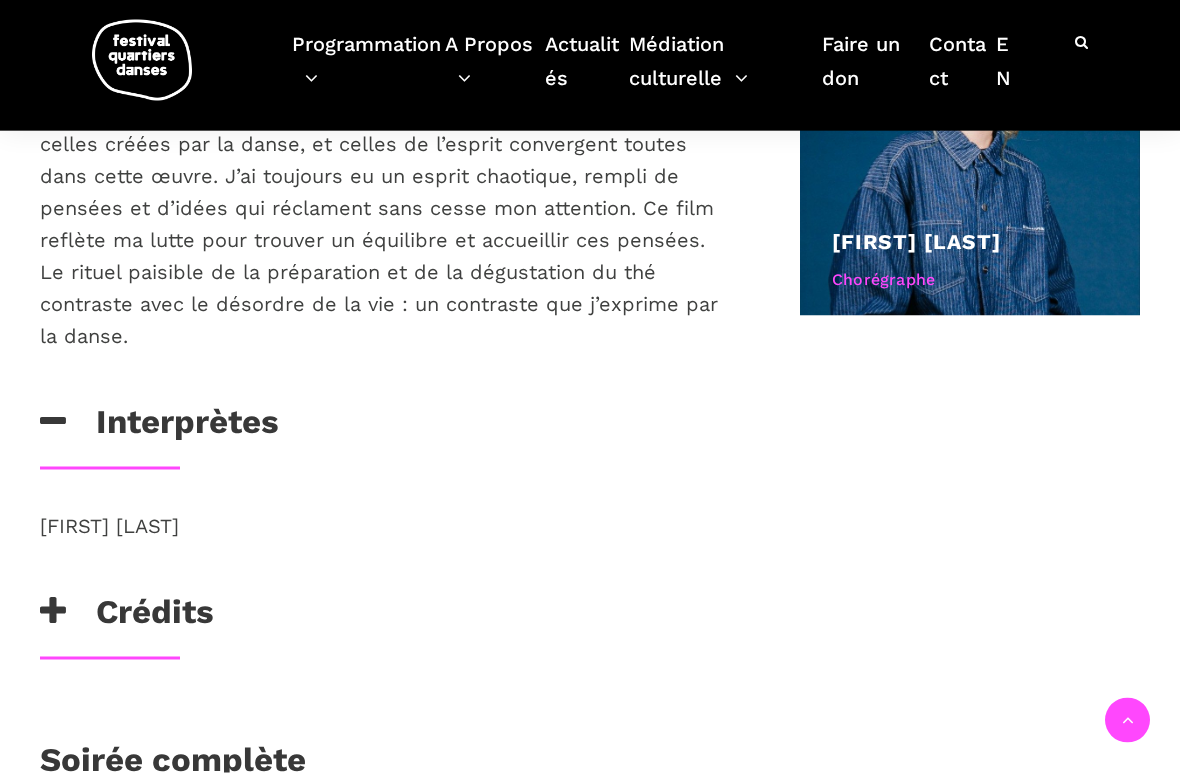 scroll, scrollTop: 1167, scrollLeft: 0, axis: vertical 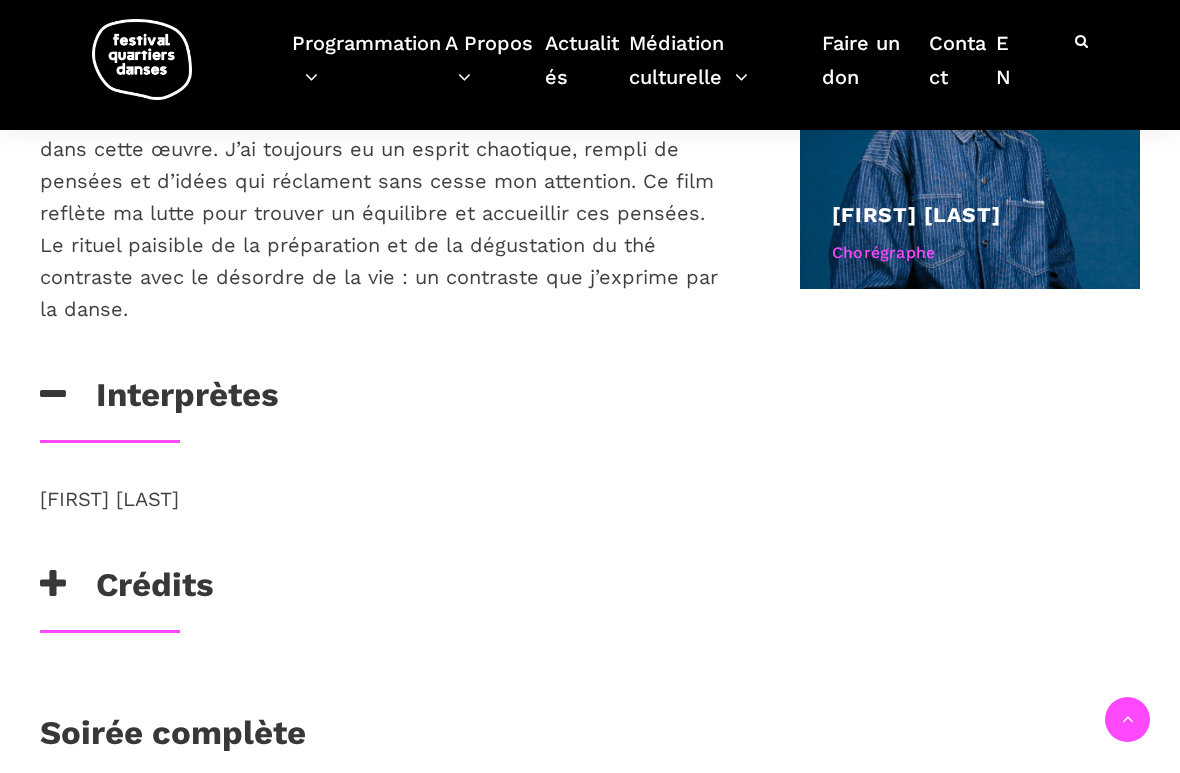 click on "Crédits" at bounding box center [127, 591] 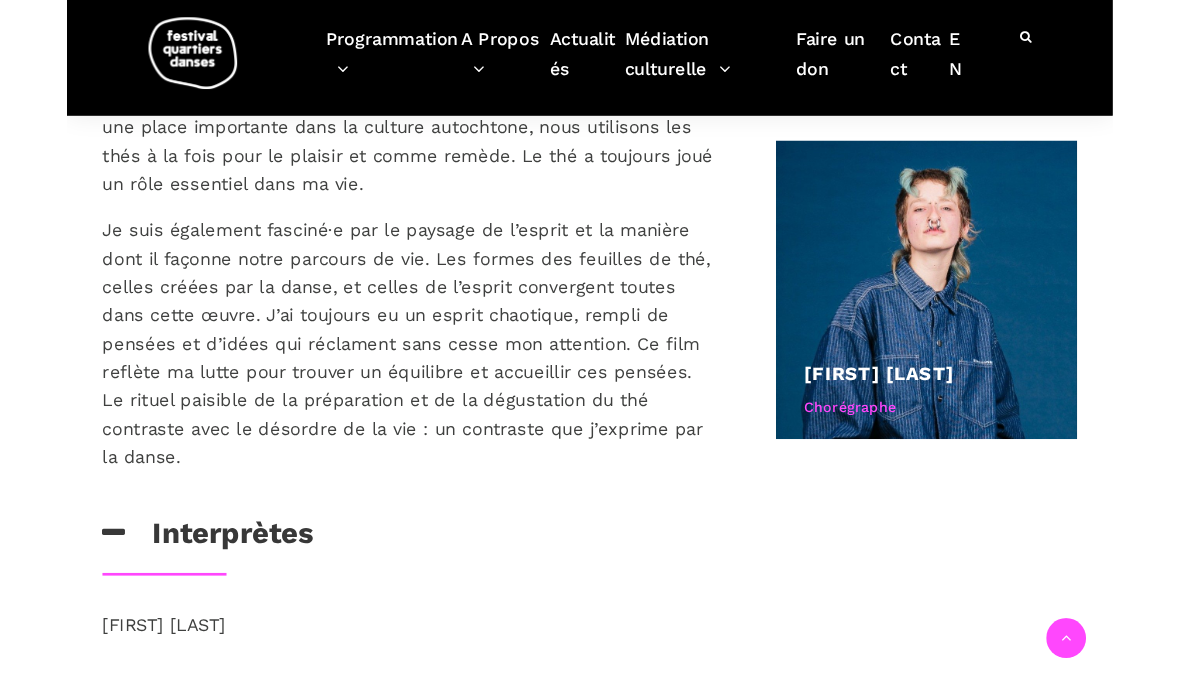 scroll, scrollTop: 954, scrollLeft: 0, axis: vertical 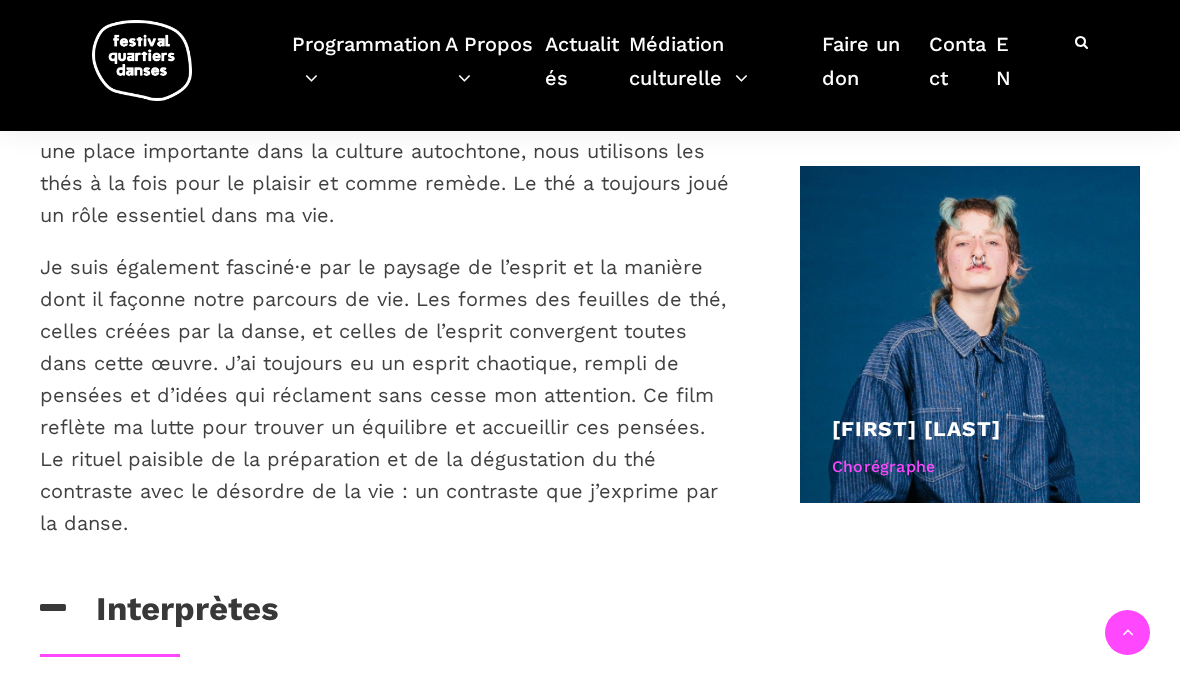 click at bounding box center (970, 334) 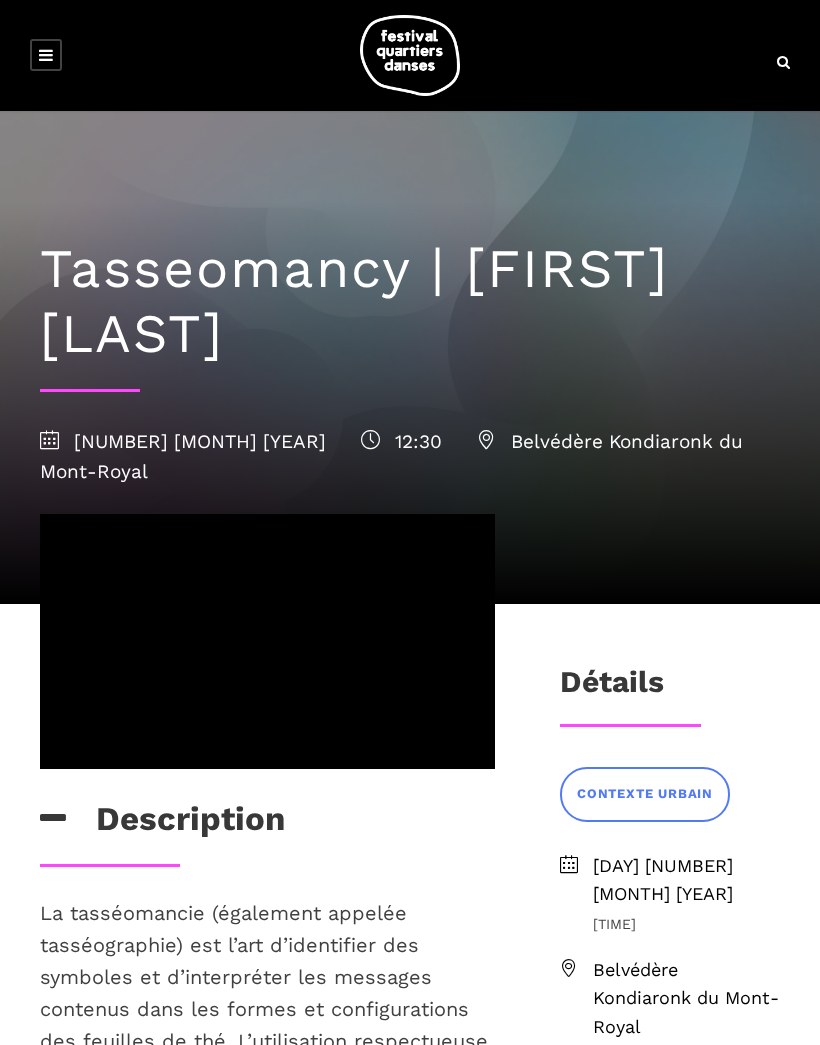 scroll, scrollTop: 878, scrollLeft: 0, axis: vertical 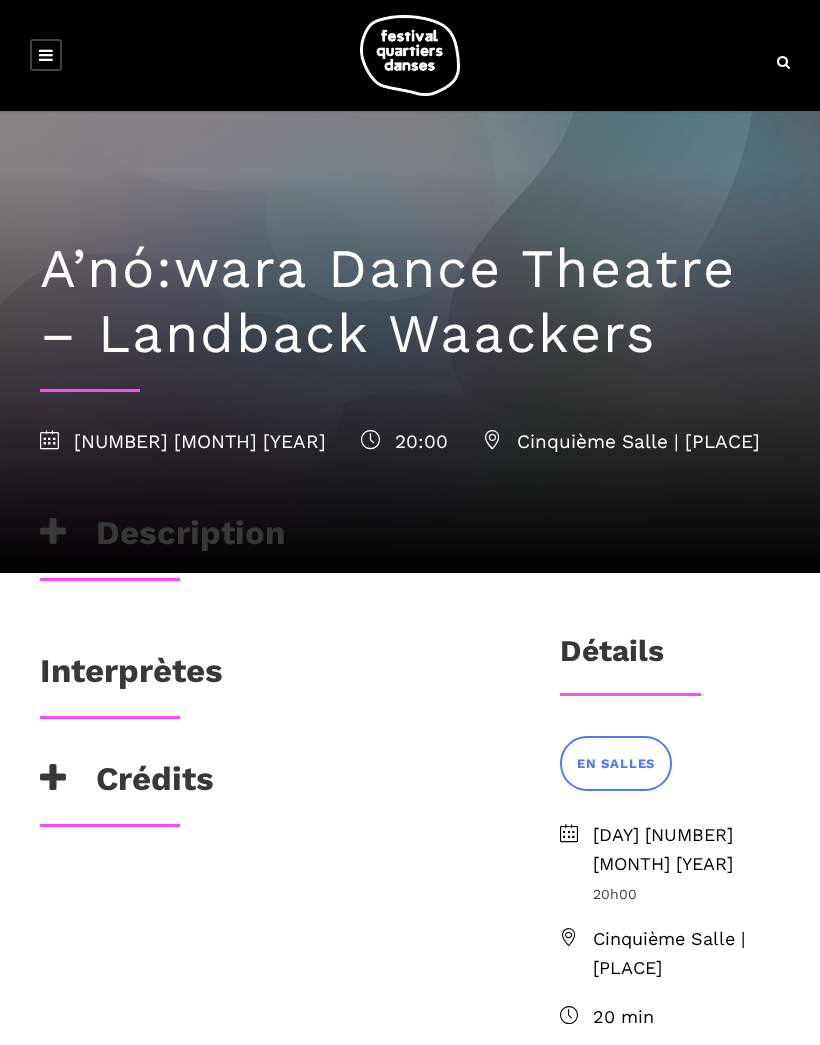 click on "Interprètes" at bounding box center (131, 676) 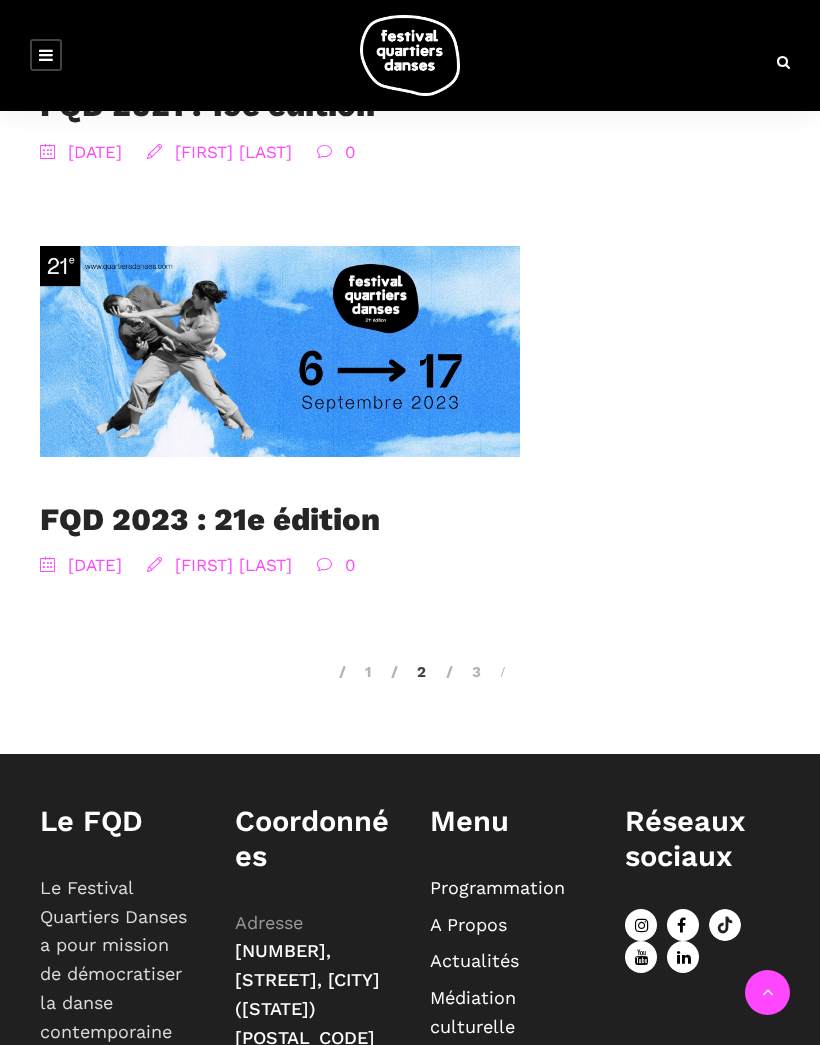scroll, scrollTop: 5440, scrollLeft: 0, axis: vertical 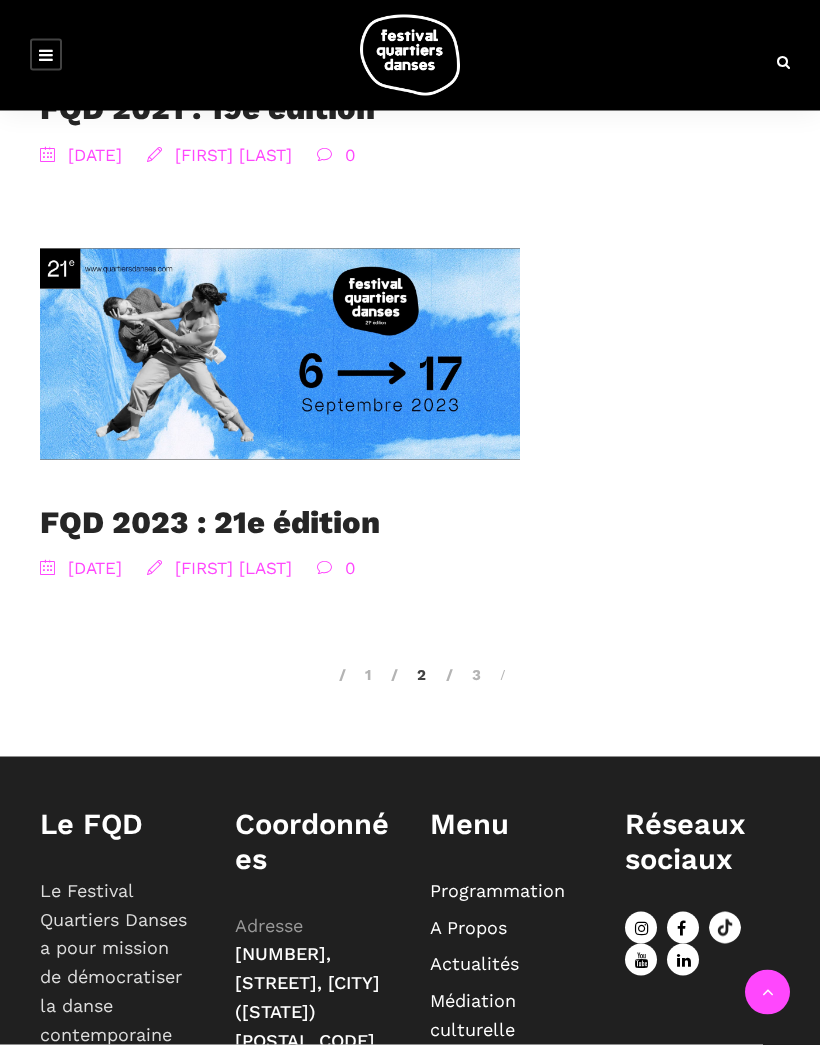 click on "3" at bounding box center [463, 675] 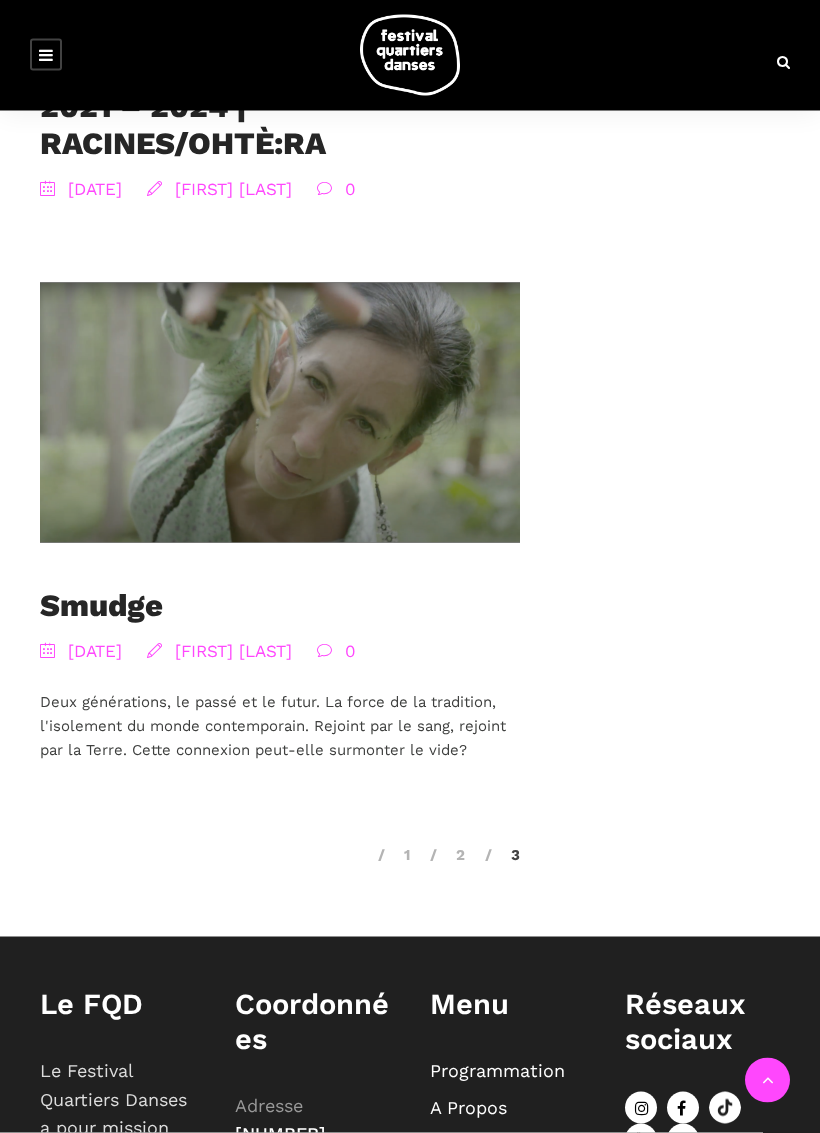 scroll, scrollTop: 3607, scrollLeft: 0, axis: vertical 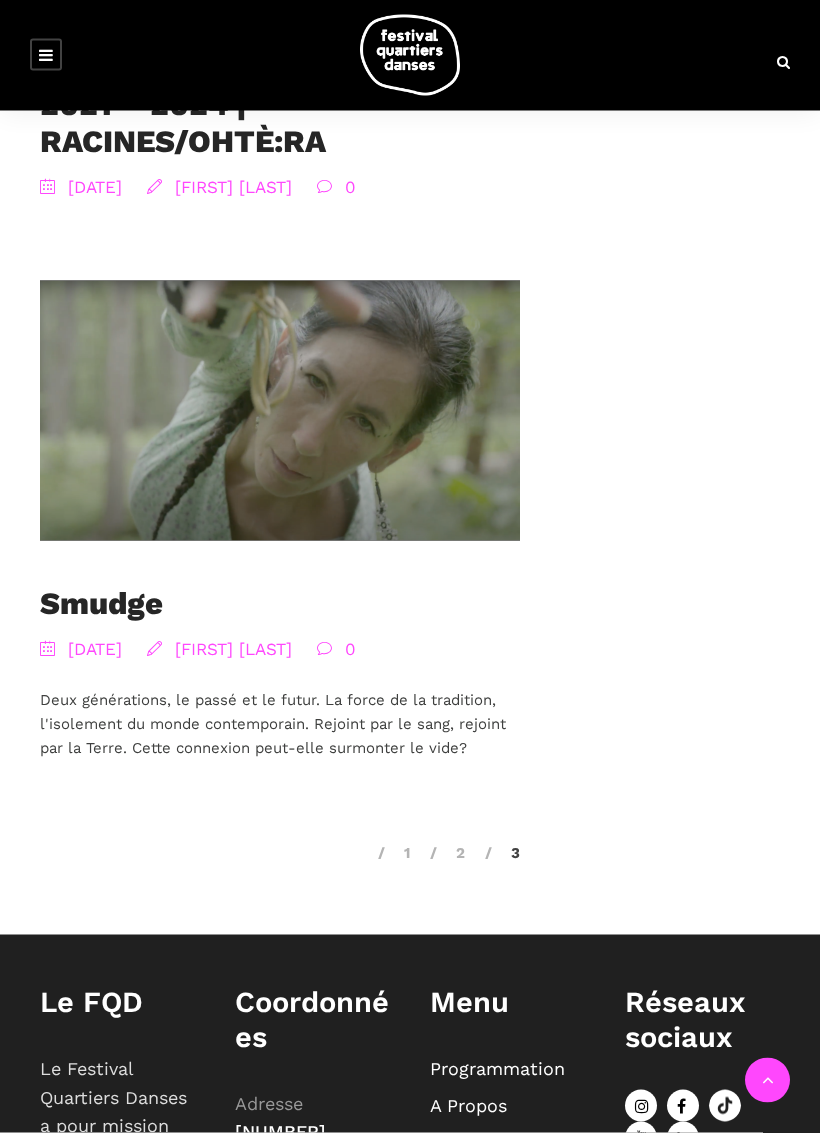 click on "1" at bounding box center [394, 853] 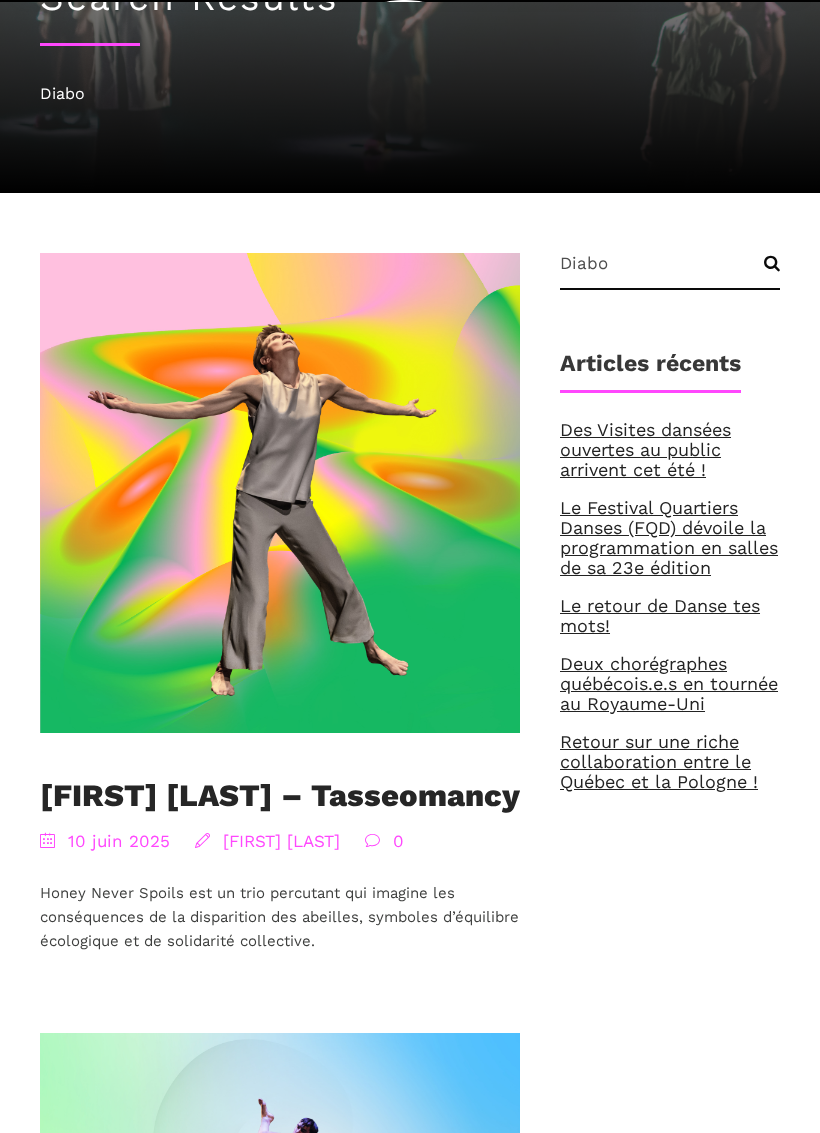 scroll, scrollTop: 239, scrollLeft: 0, axis: vertical 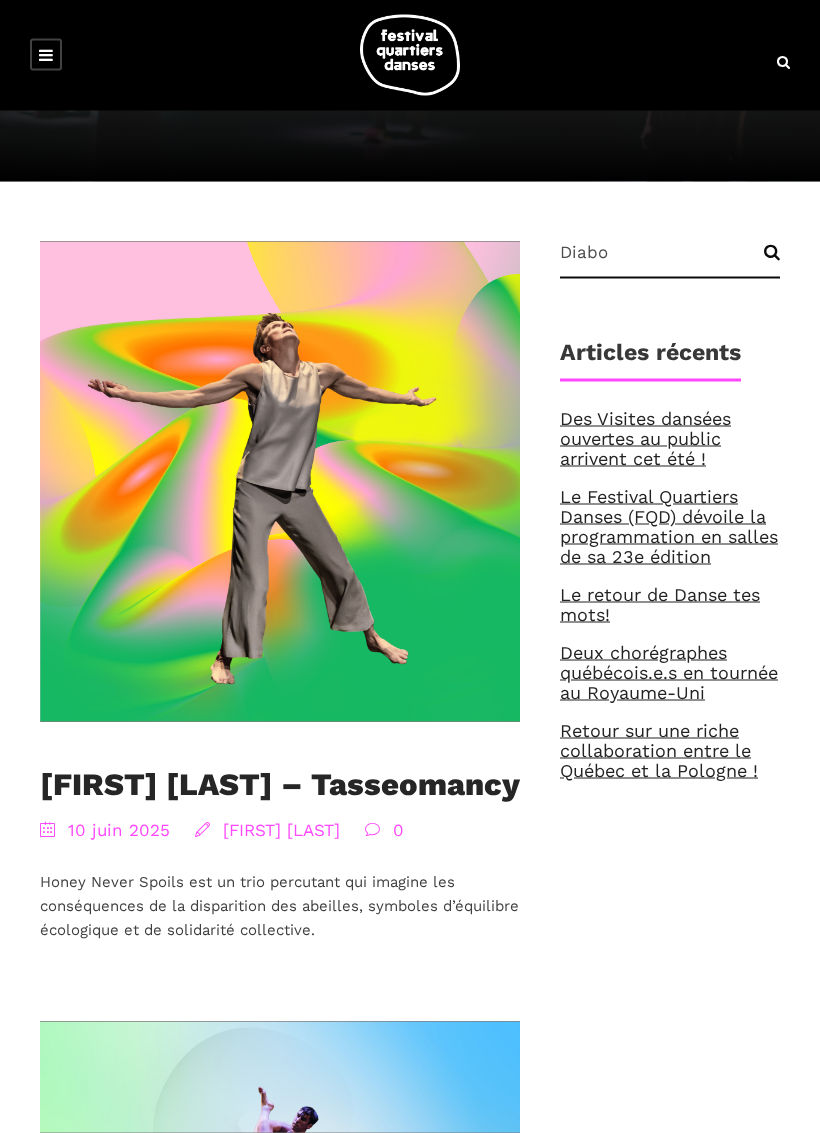 click at bounding box center (280, 482) 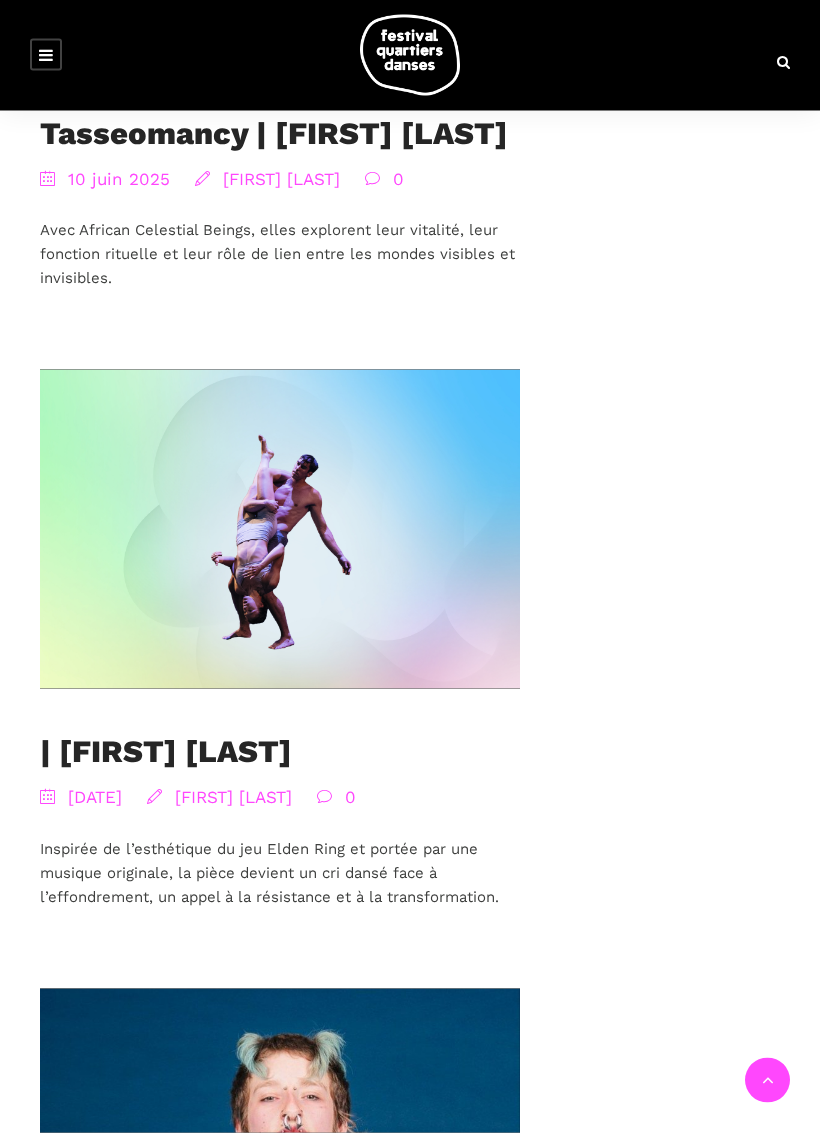 scroll, scrollTop: 1510, scrollLeft: 0, axis: vertical 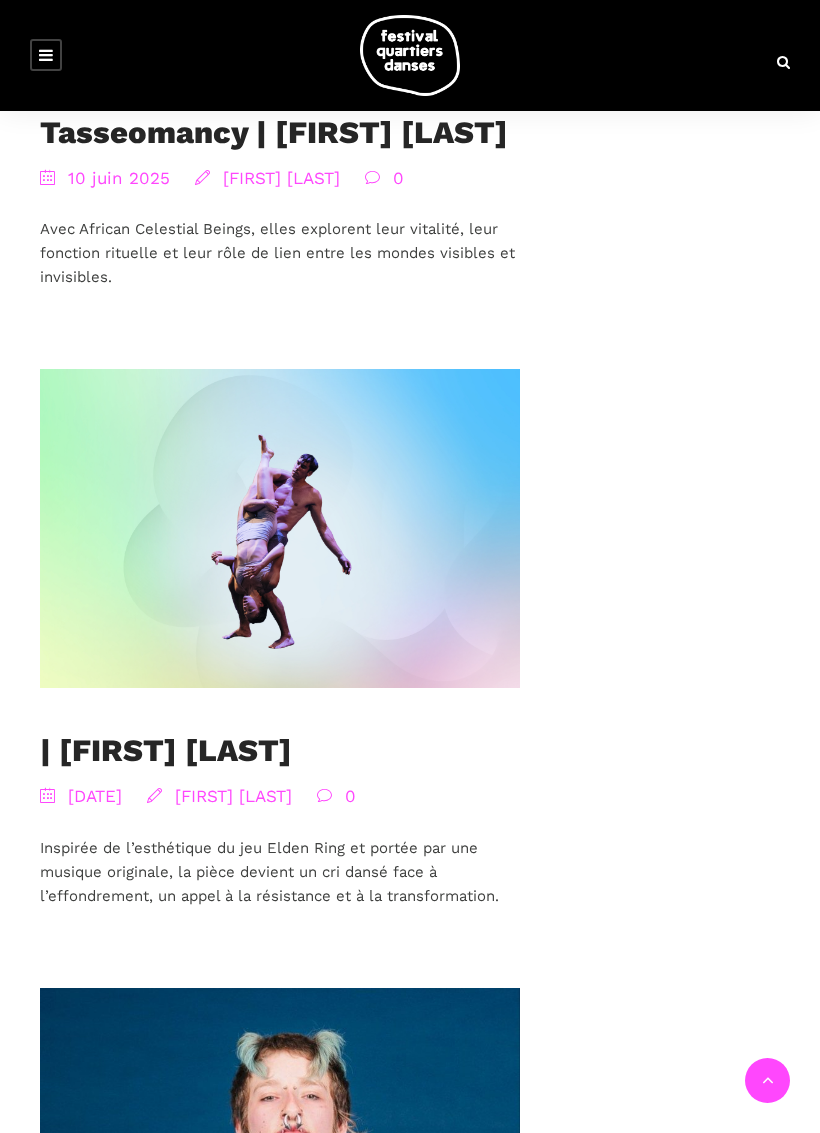 click at bounding box center (280, 528) 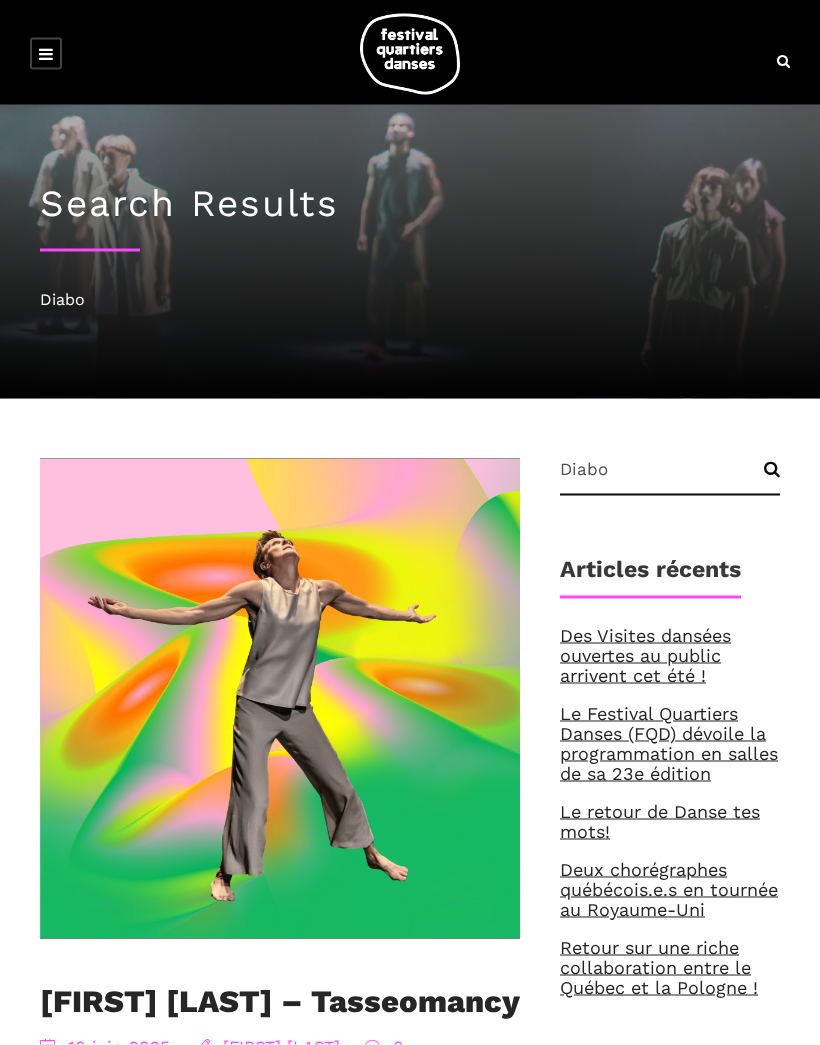 scroll, scrollTop: 0, scrollLeft: 0, axis: both 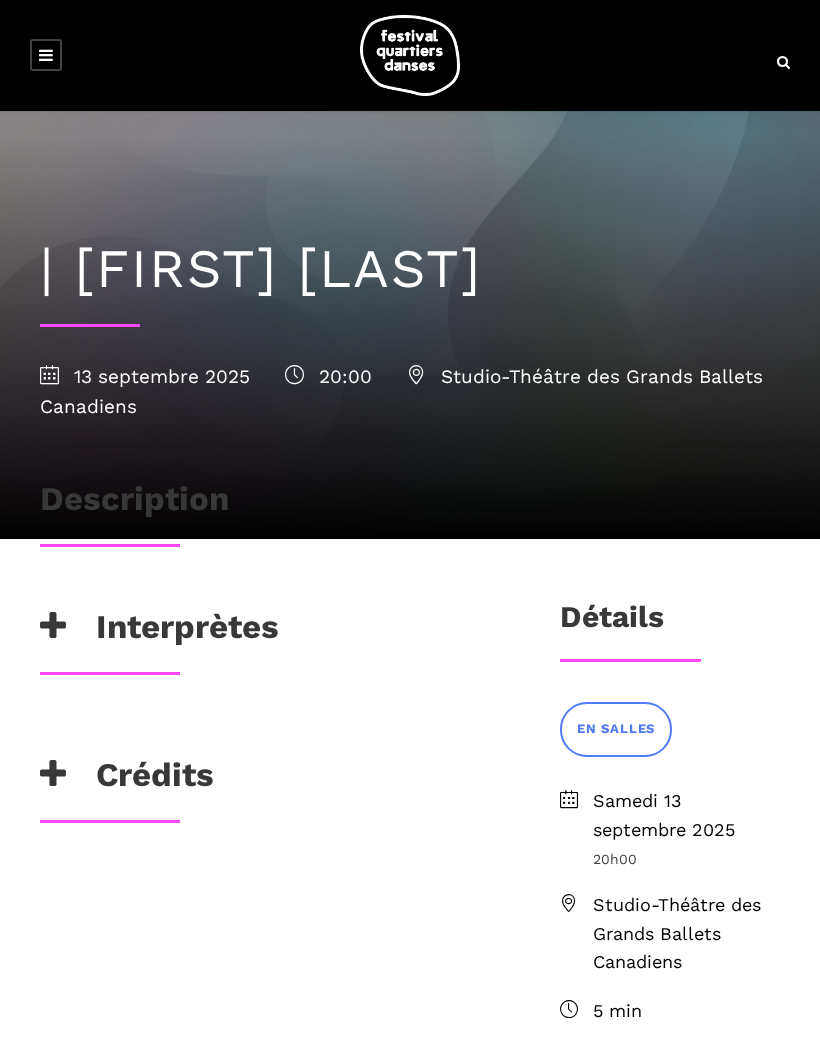 click on "Interprètes" at bounding box center [159, 632] 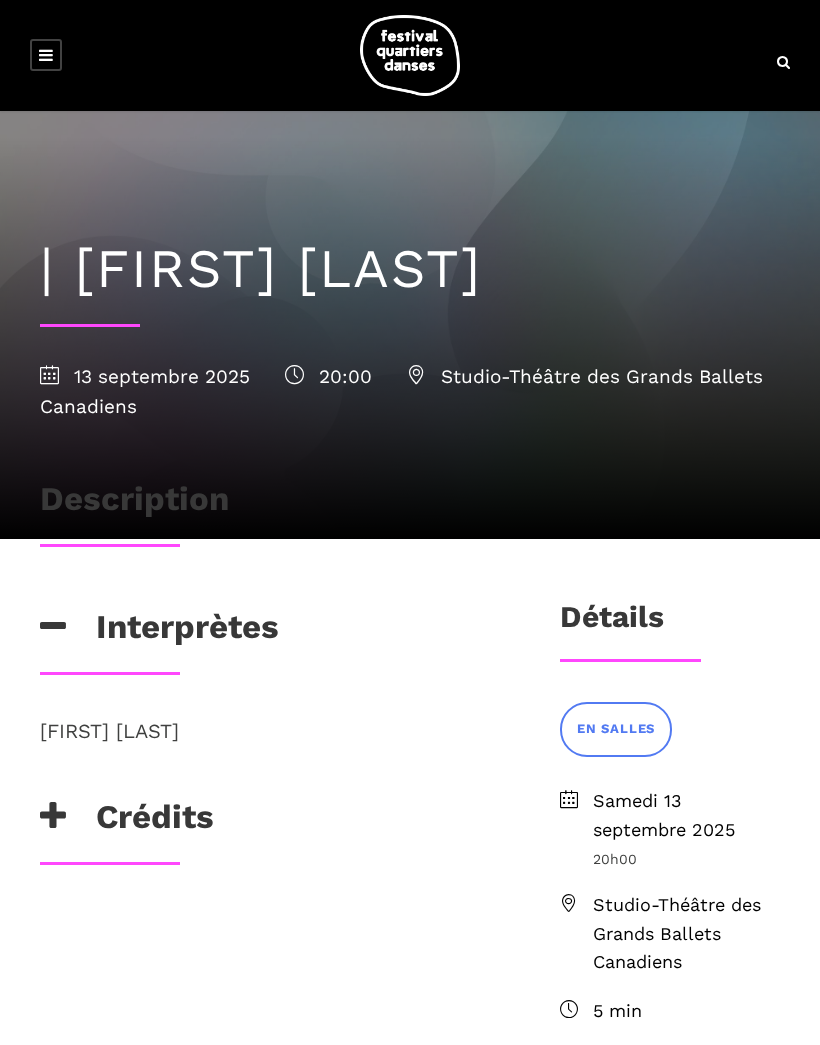 click on "Crédits" at bounding box center [127, 822] 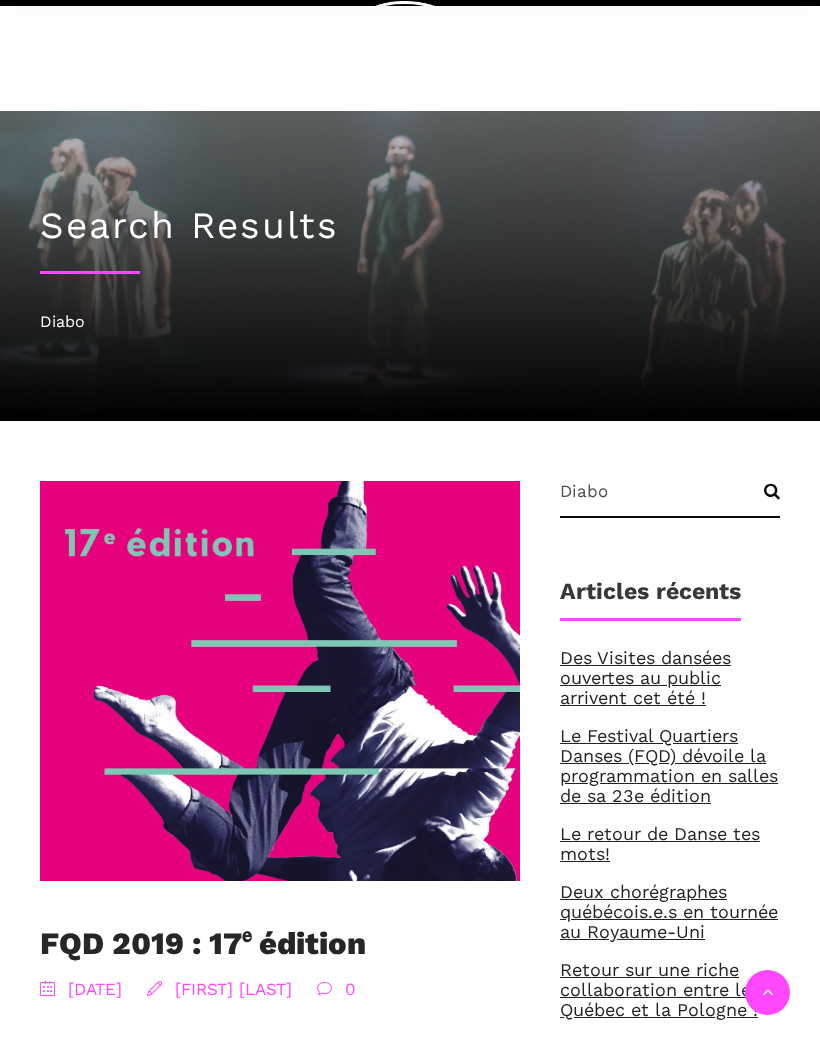 scroll, scrollTop: 3608, scrollLeft: 0, axis: vertical 